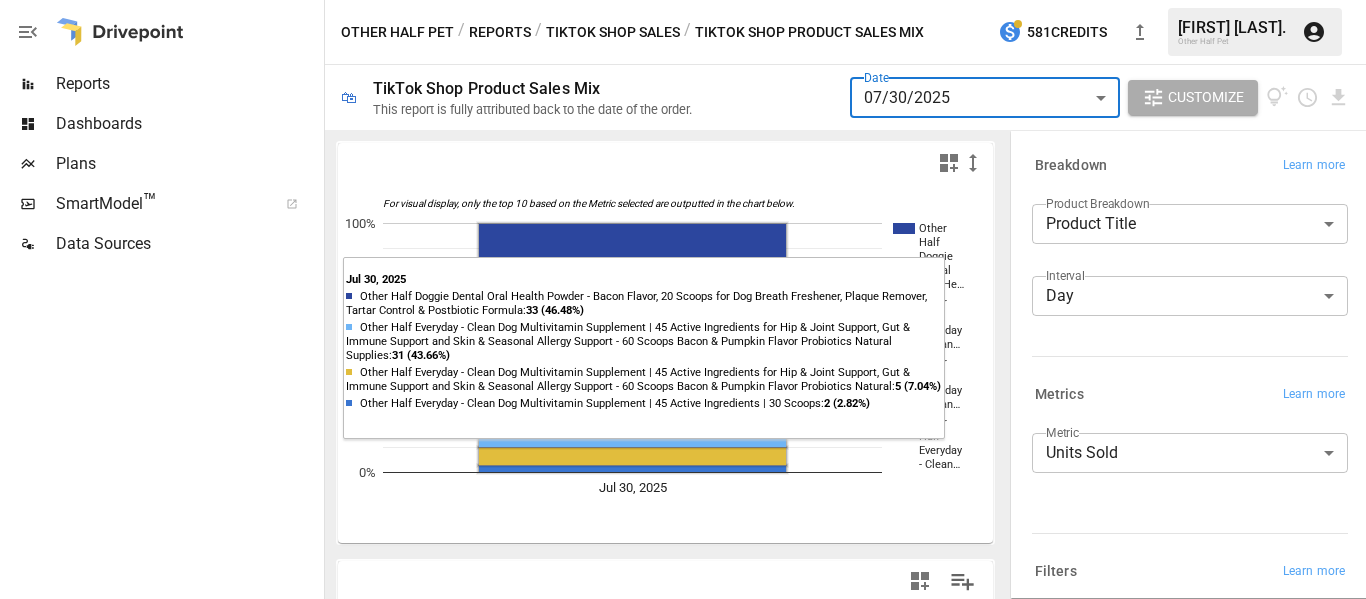 scroll, scrollTop: 0, scrollLeft: 0, axis: both 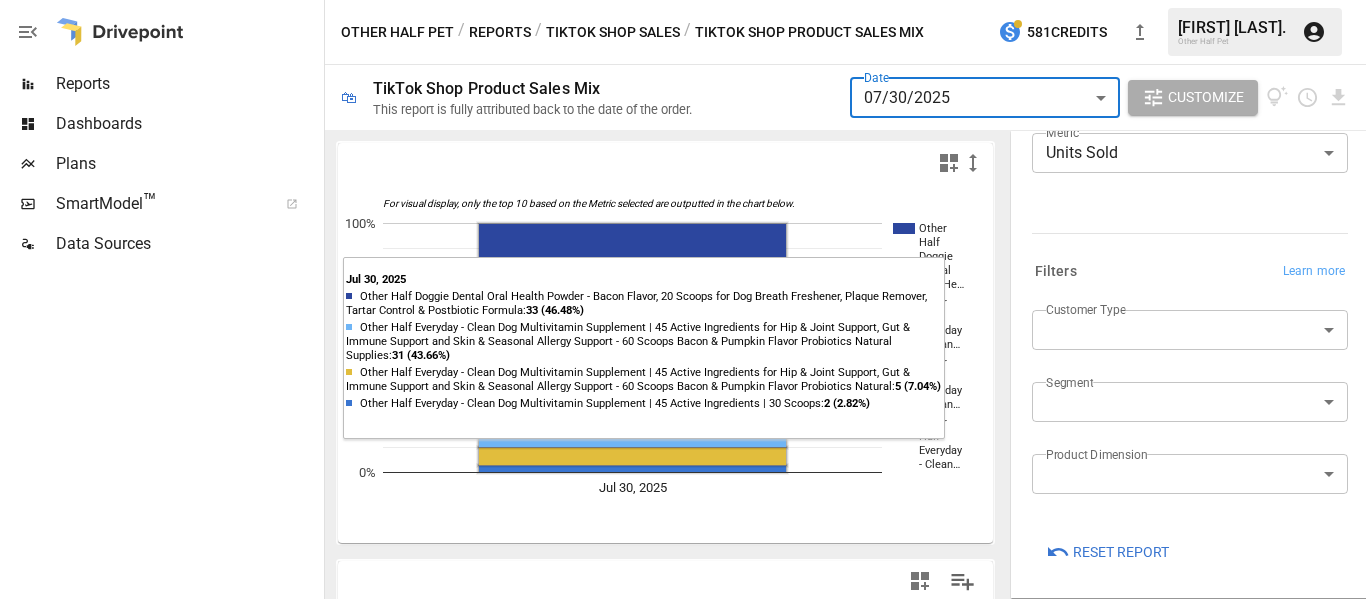 click on "Reports" at bounding box center [188, 84] 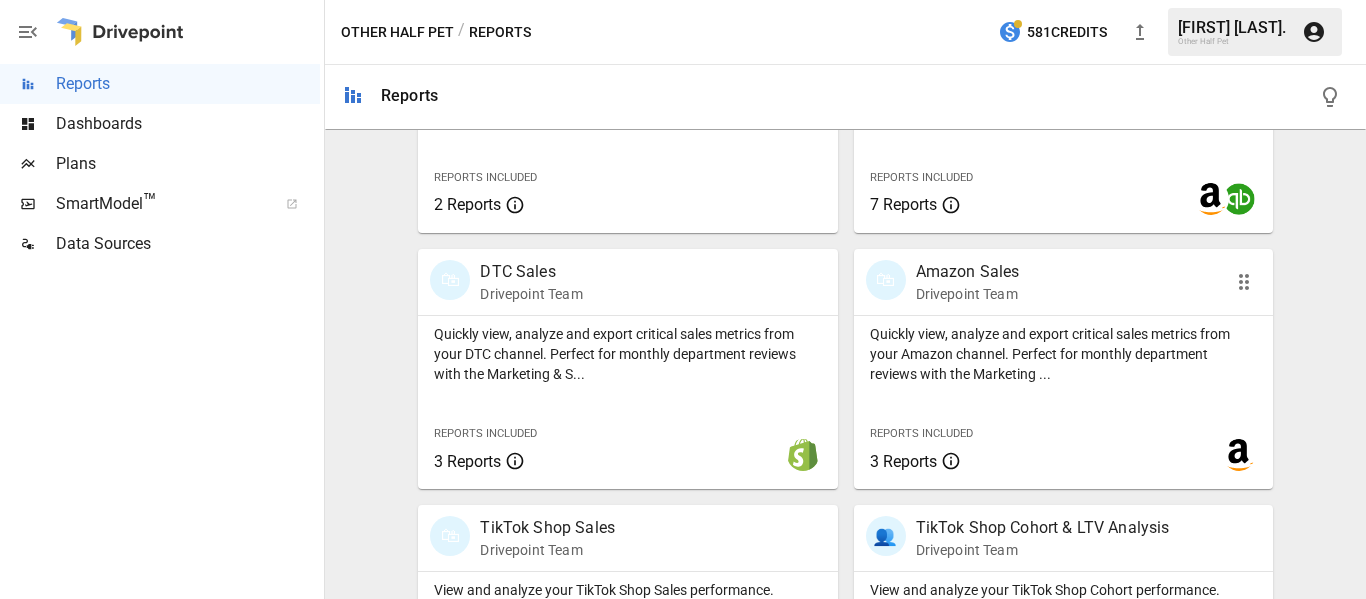 scroll, scrollTop: 1100, scrollLeft: 0, axis: vertical 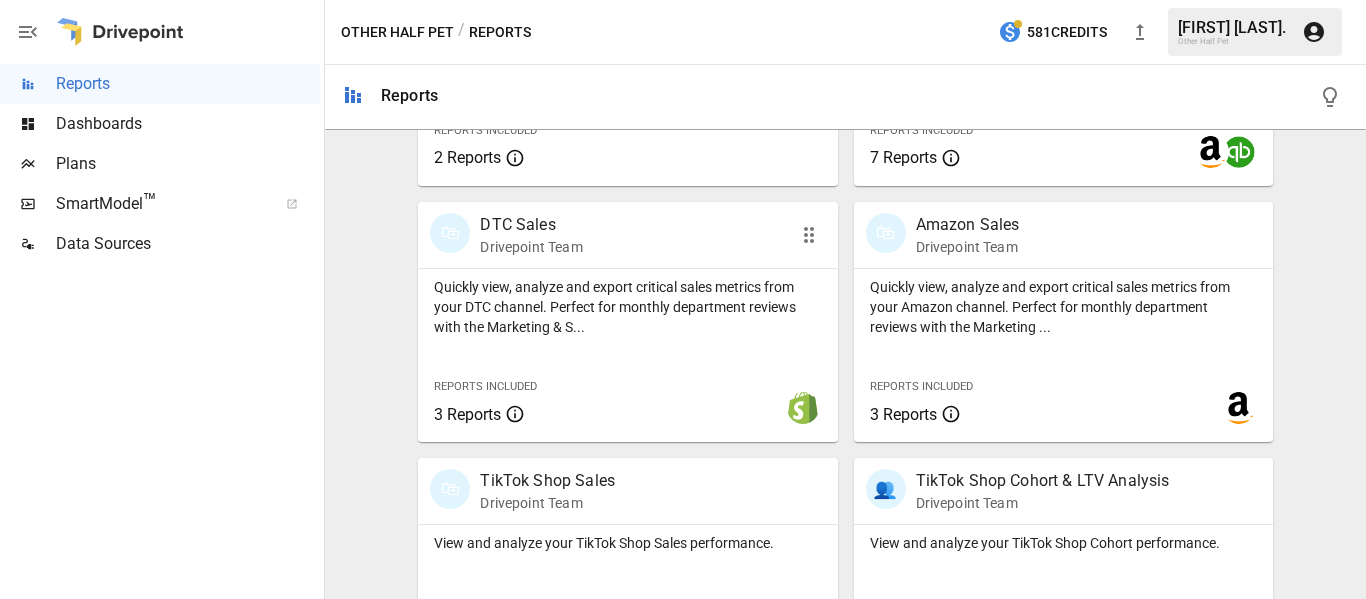 click on "Quickly view, analyze and export critical sales metrics from your DTC channel. Perfect for monthly department reviews with the Marketing & S..." at bounding box center (627, 307) 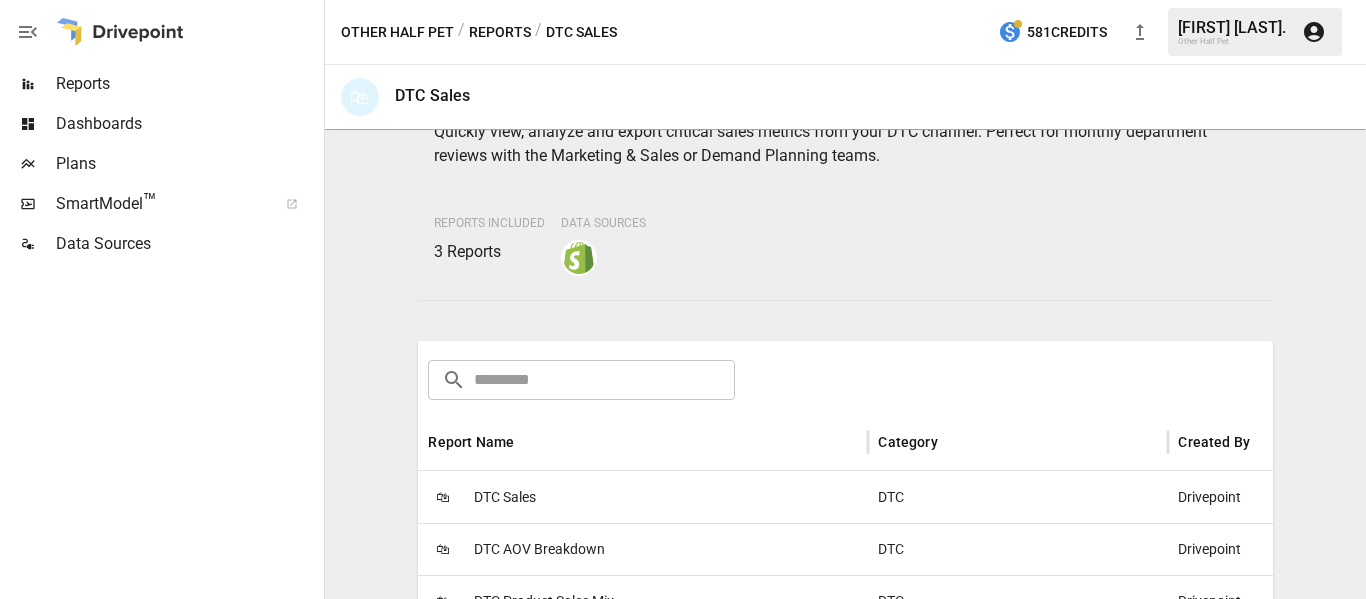 scroll, scrollTop: 300, scrollLeft: 0, axis: vertical 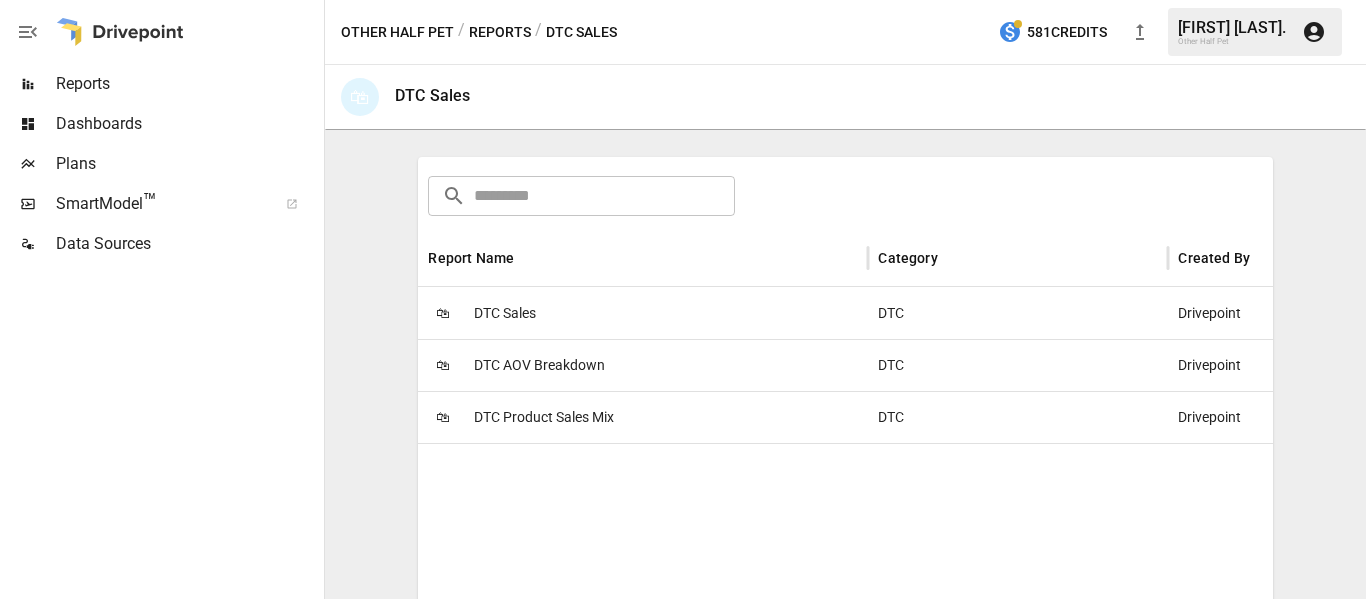 click on "DTC Product Sales Mix" at bounding box center (544, 417) 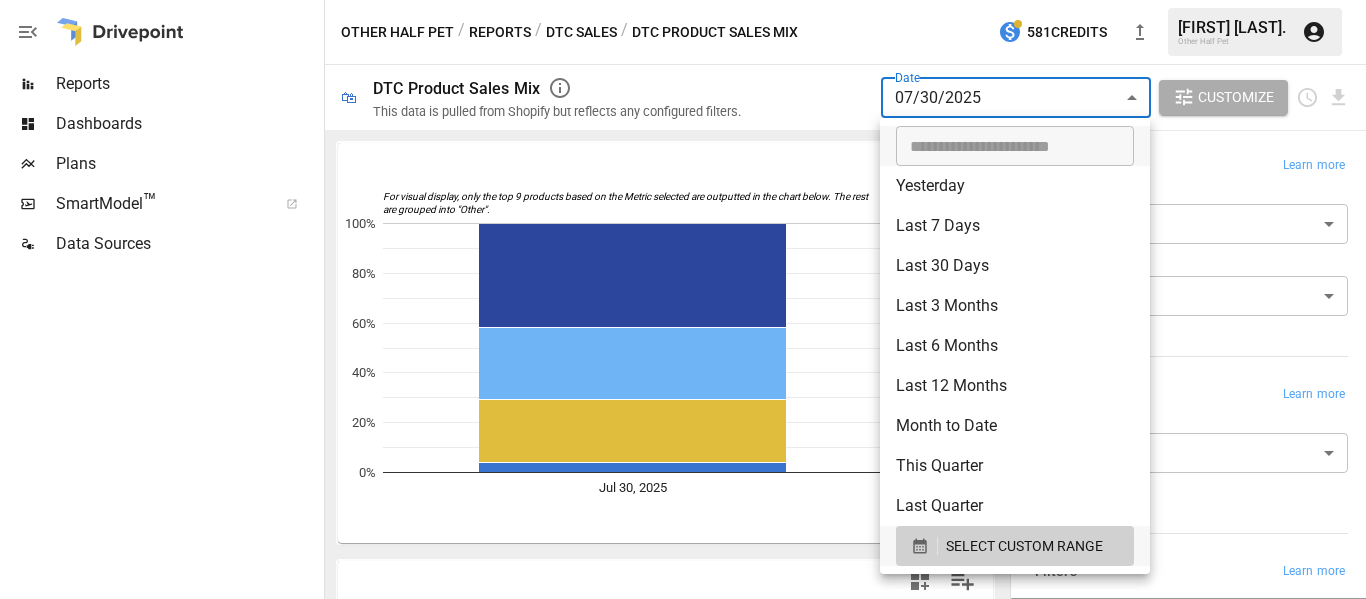 click on "**********" at bounding box center [683, 0] 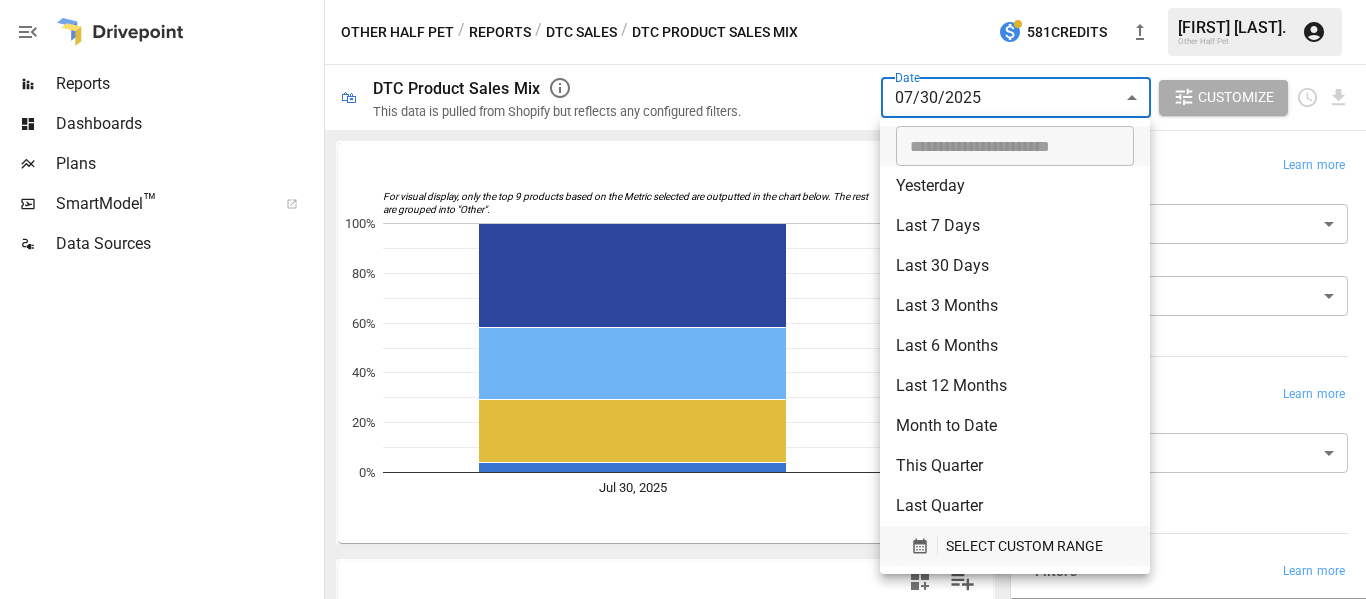 click on "SELECT CUSTOM RANGE" at bounding box center (1024, 546) 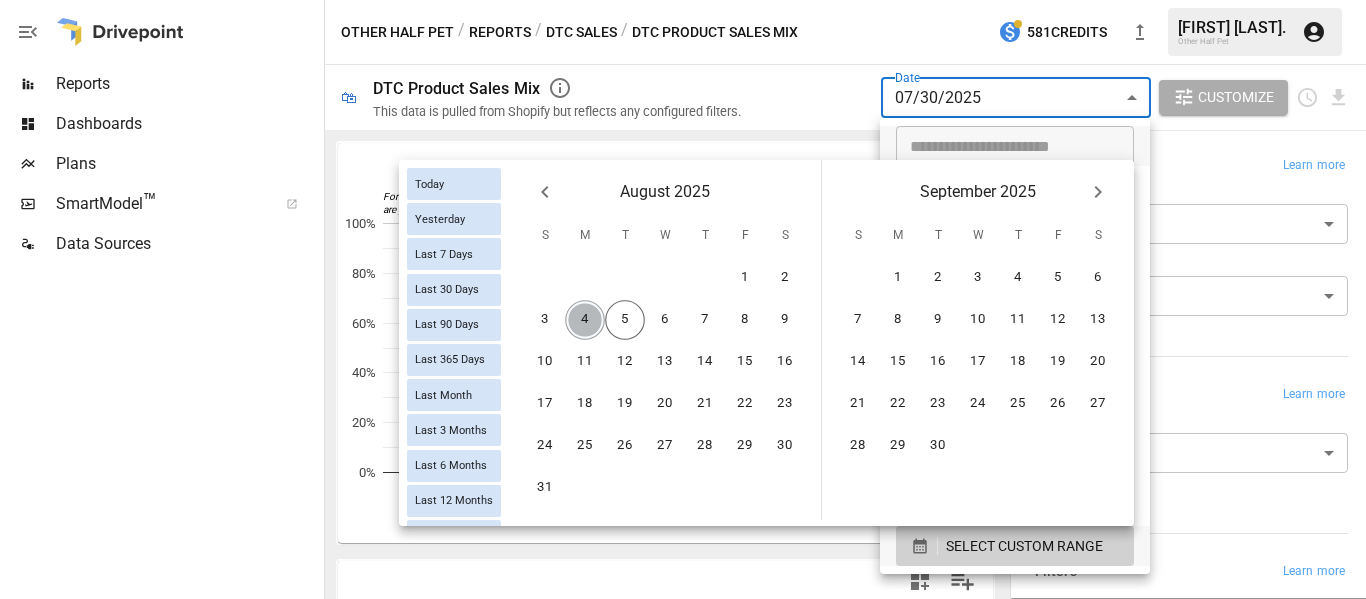 click on "4" at bounding box center [585, 320] 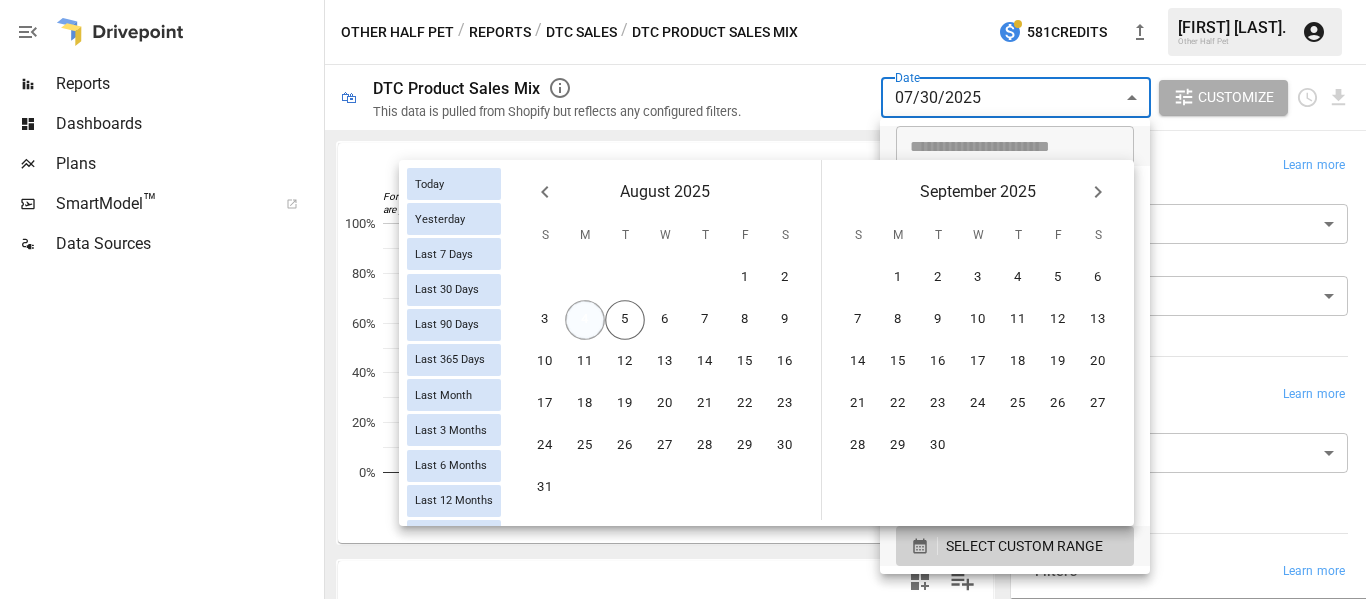 click on "4" at bounding box center (585, 320) 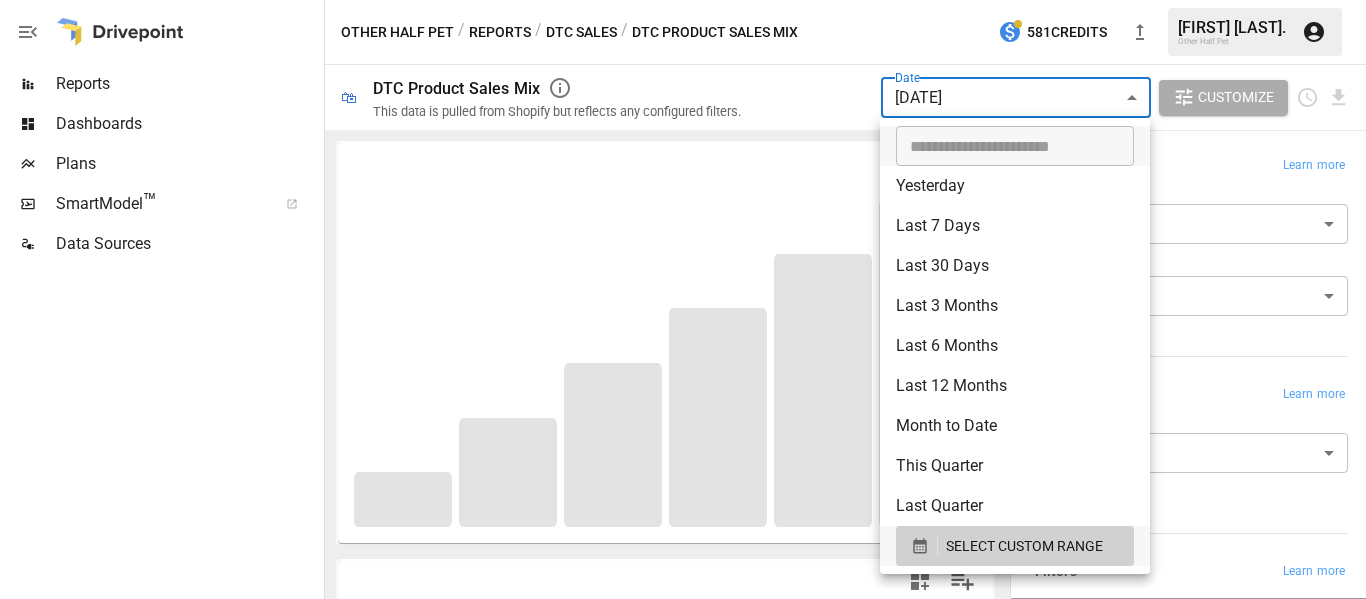 click at bounding box center [683, 299] 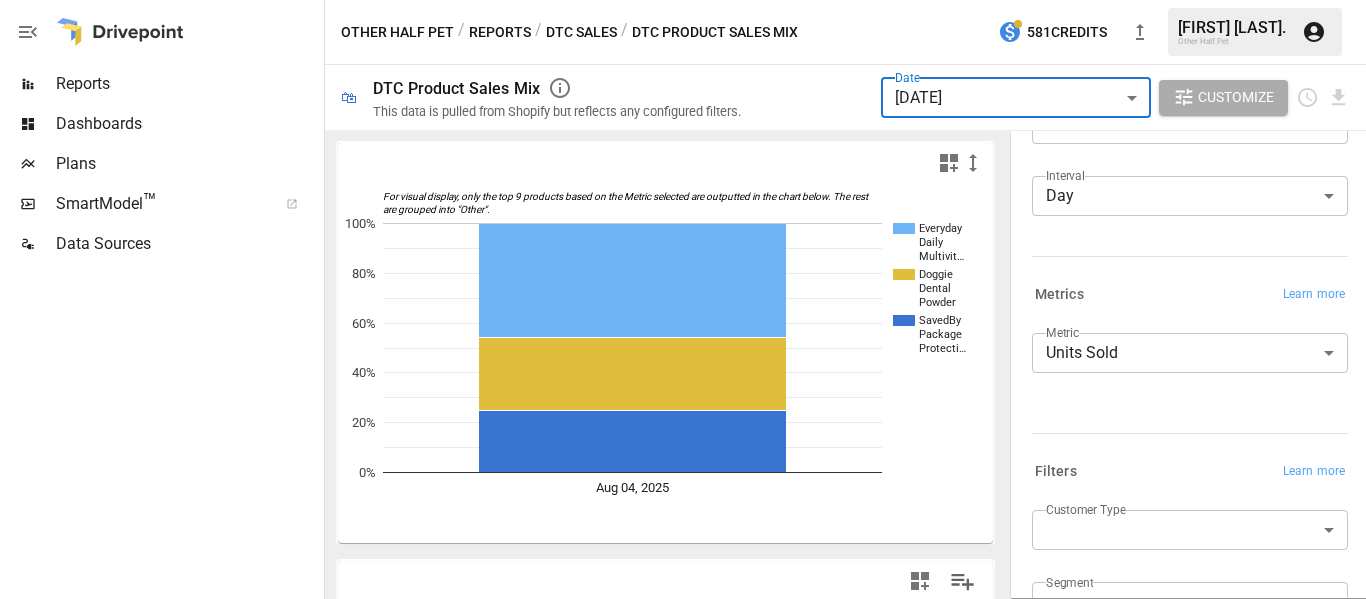 scroll, scrollTop: 0, scrollLeft: 0, axis: both 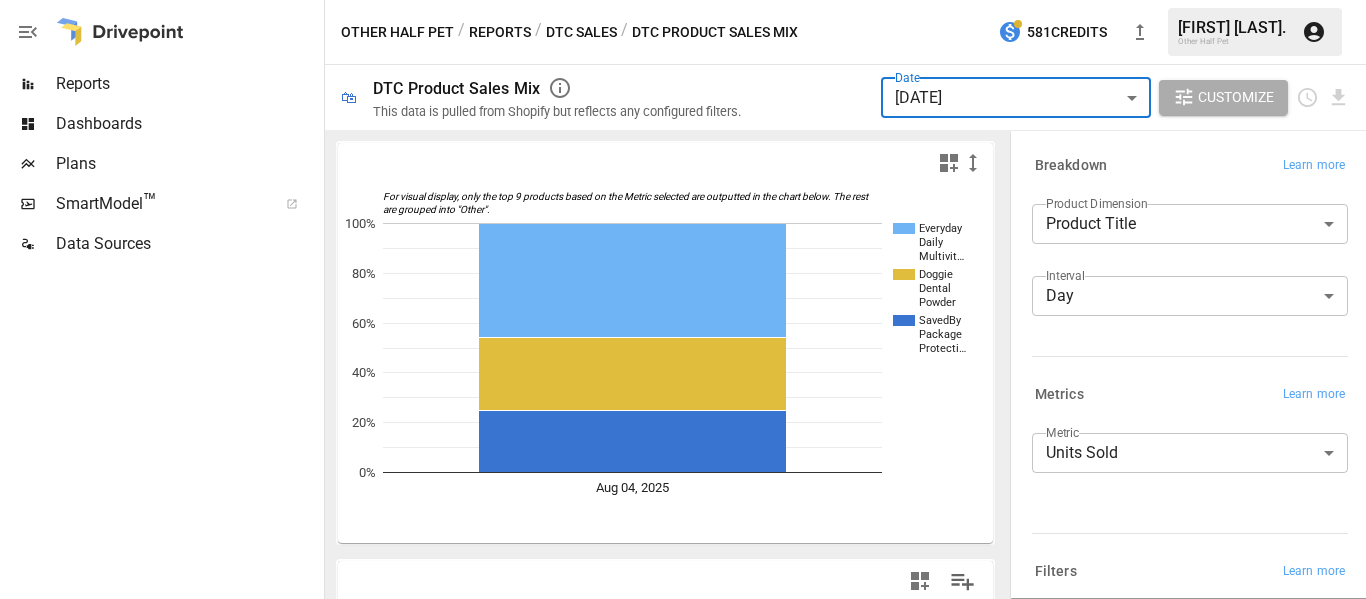 click on "**********" at bounding box center [683, 0] 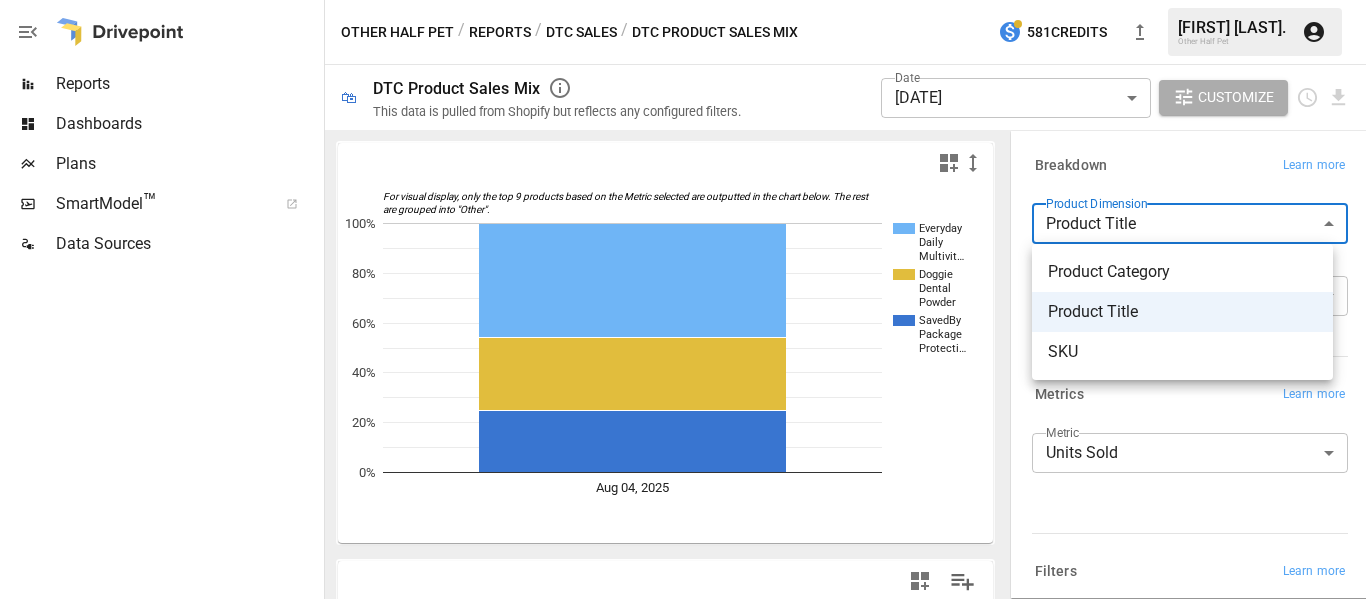 click on "SKU" at bounding box center (1182, 352) 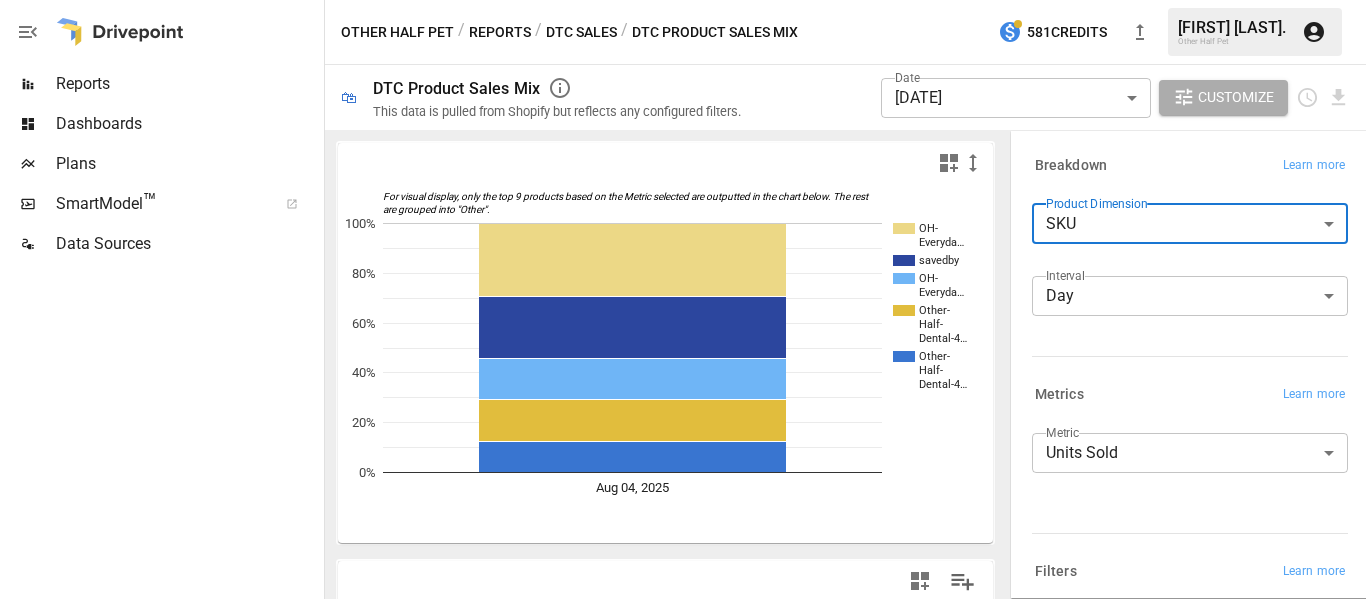 click on "Product Dimension" at bounding box center (1096, 203) 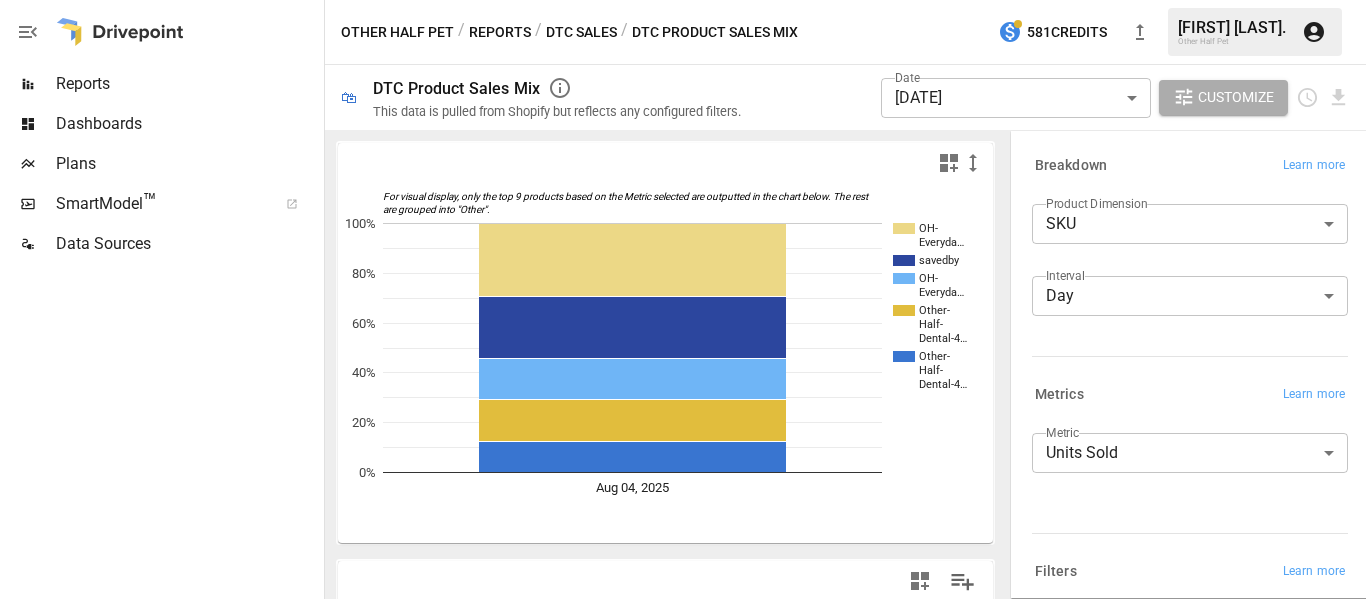 click on "2025-08-04" at bounding box center (683, 0) 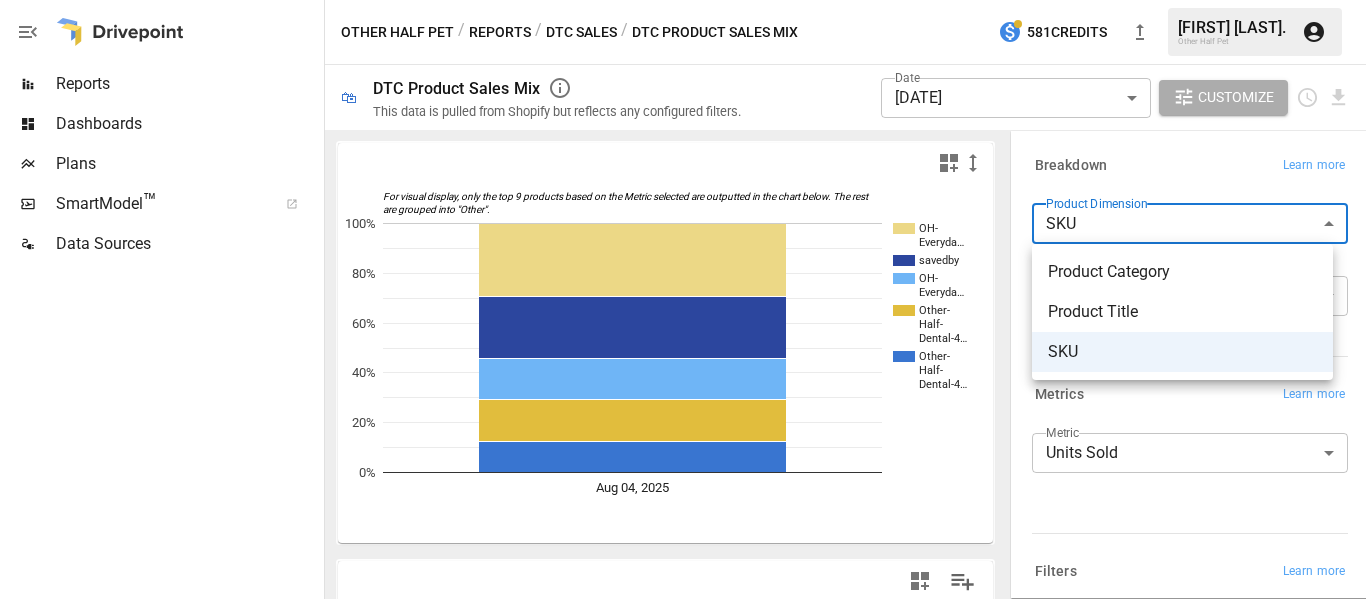 click on "Product Title" at bounding box center [1182, 312] 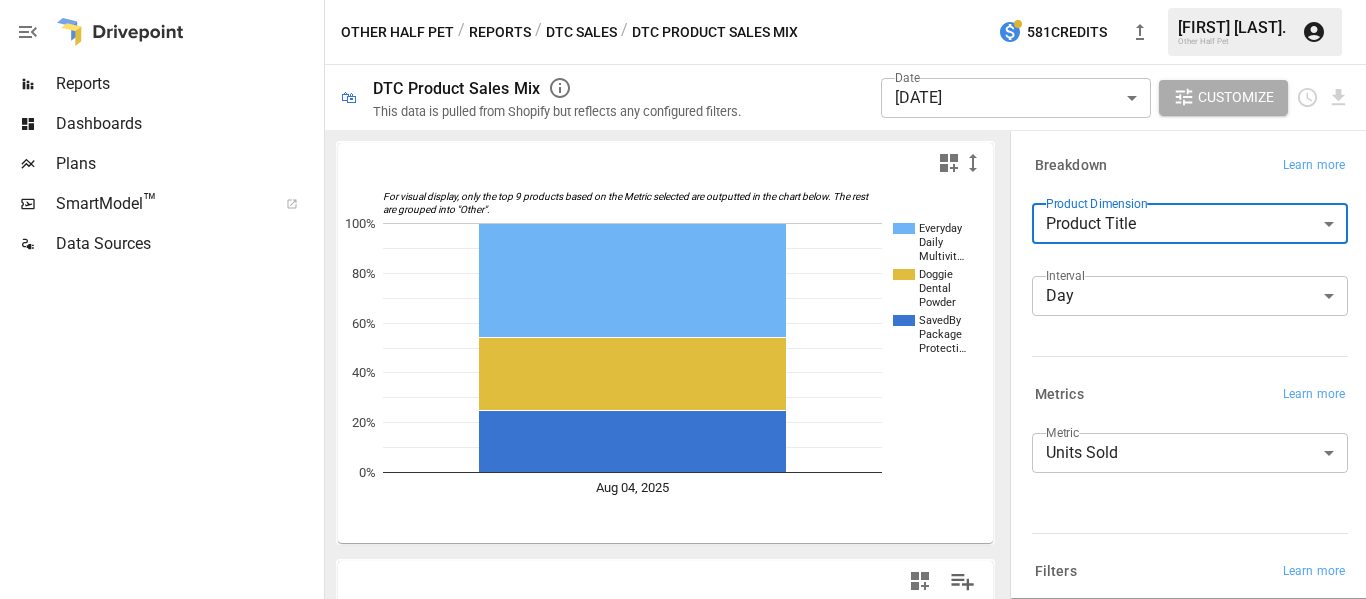 click on "**********" at bounding box center (683, 0) 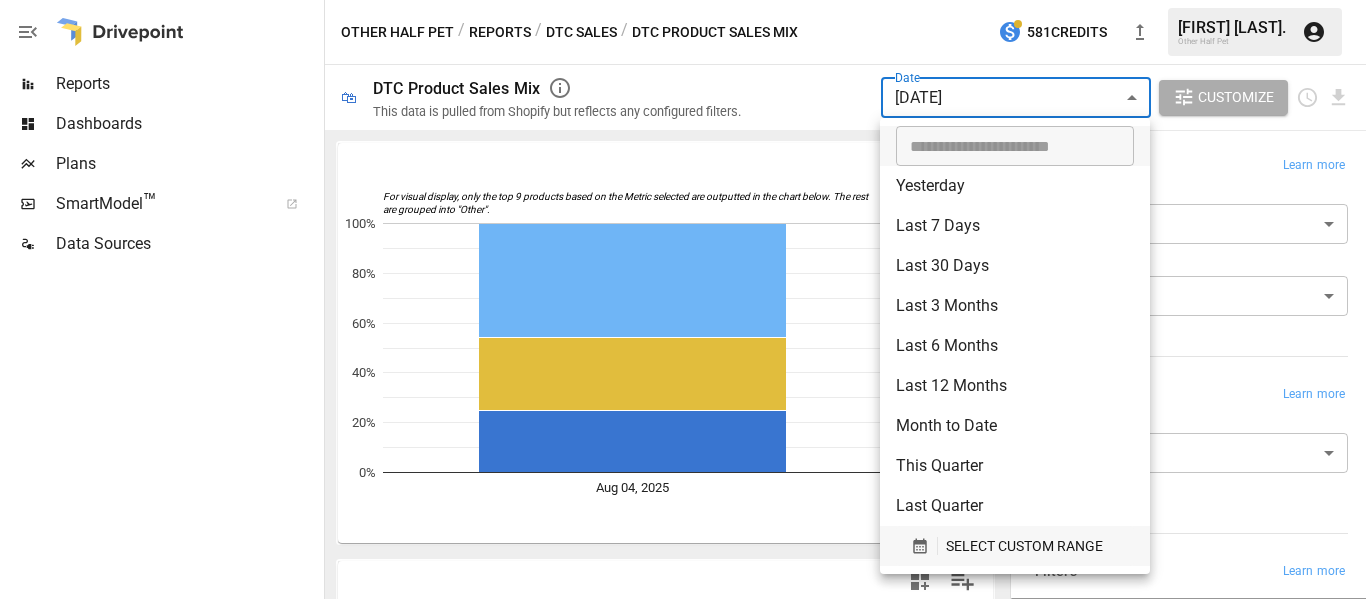 click on "SELECT CUSTOM RANGE" at bounding box center [1024, 546] 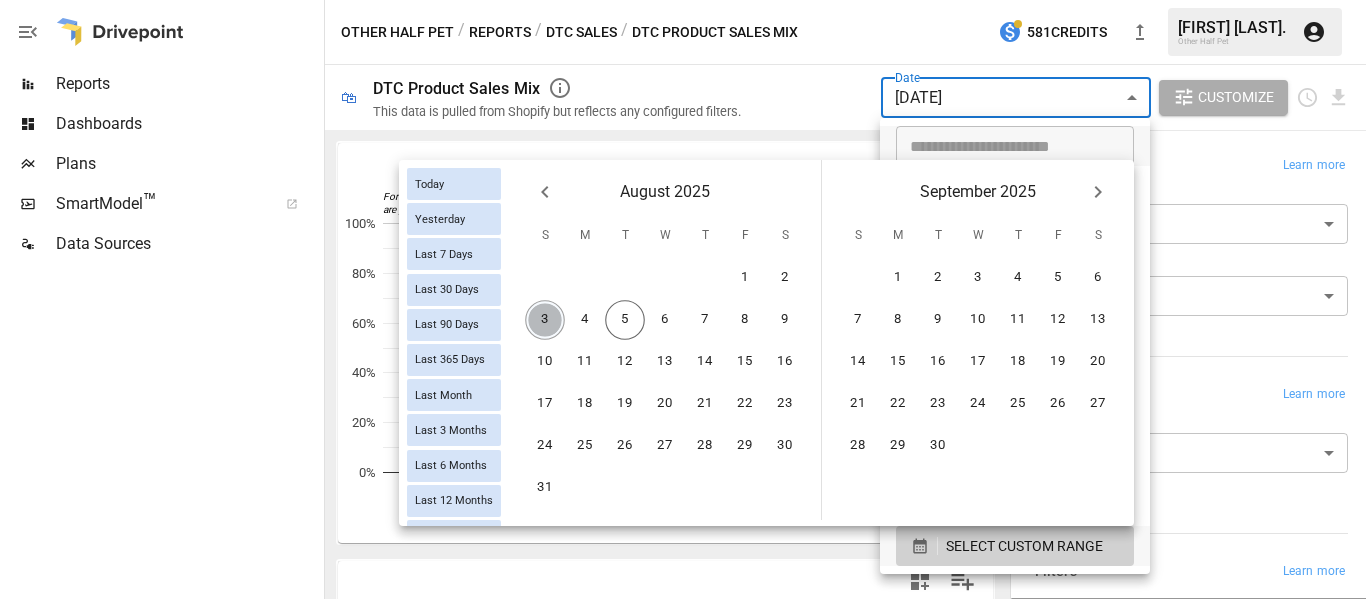 click on "3" at bounding box center [545, 320] 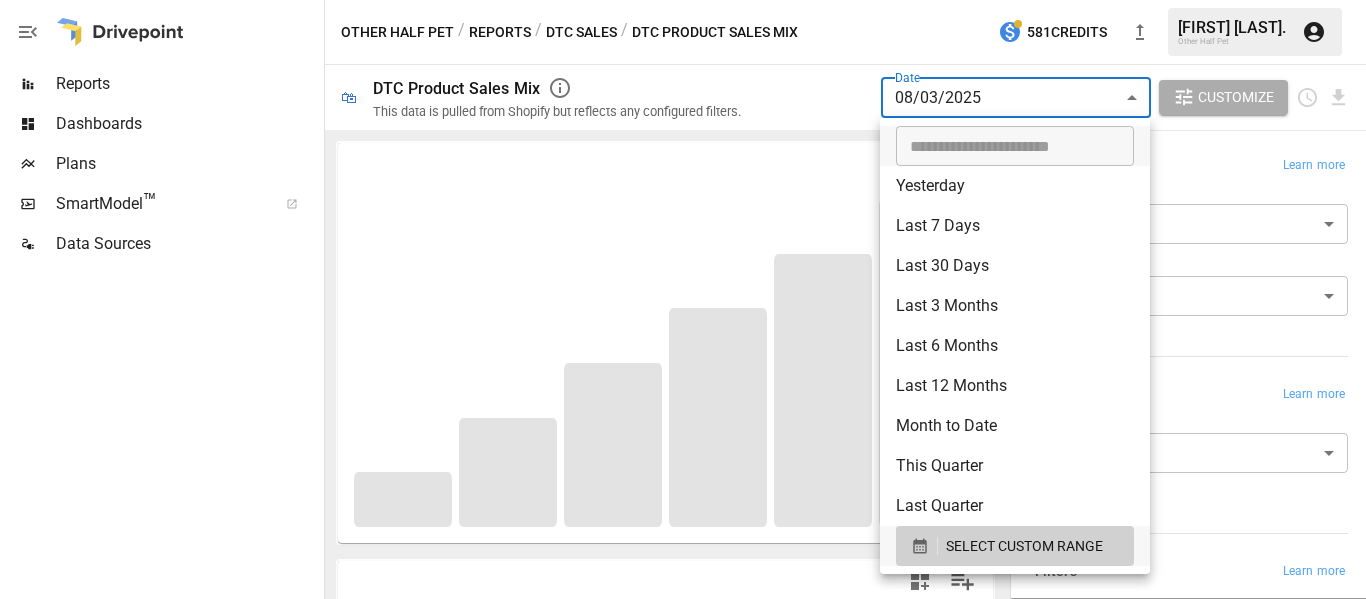 click at bounding box center (683, 299) 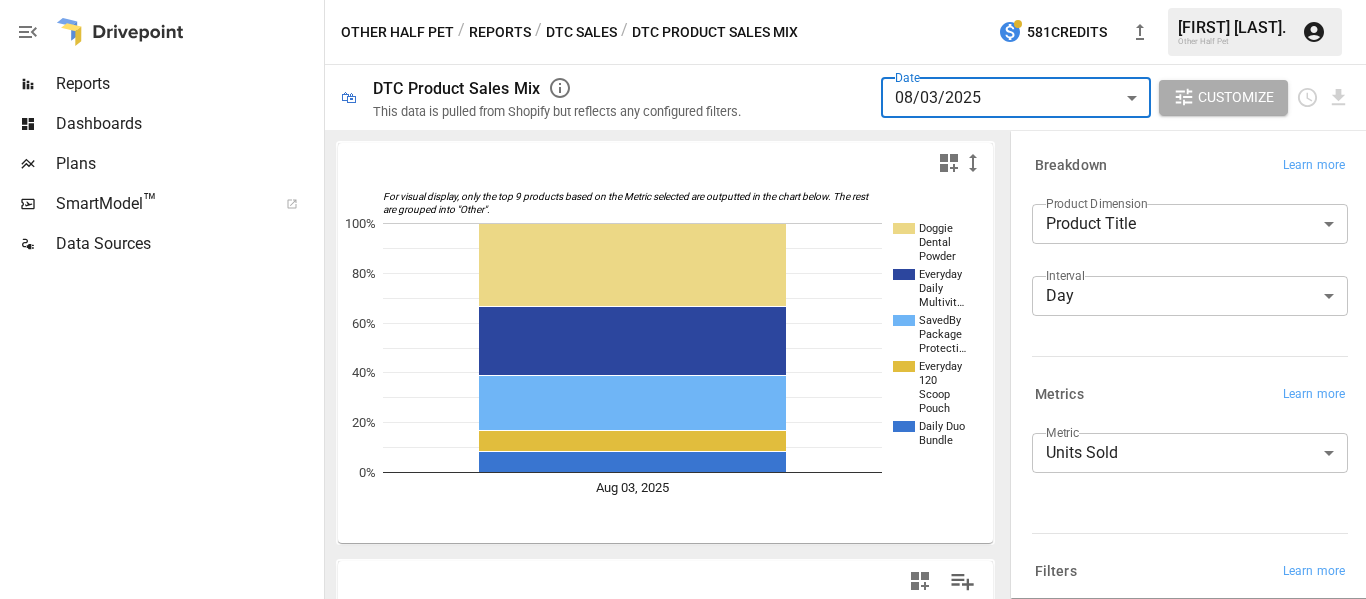 click on "**********" at bounding box center [683, 0] 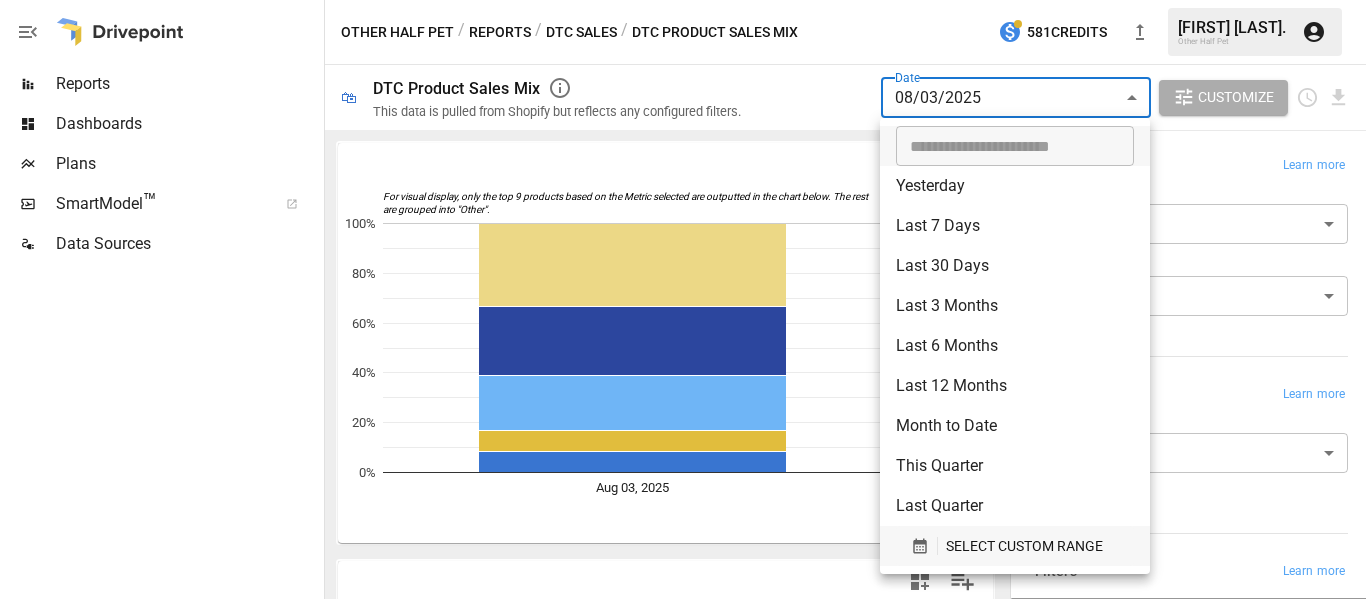 click on "SELECT CUSTOM RANGE" at bounding box center (1024, 546) 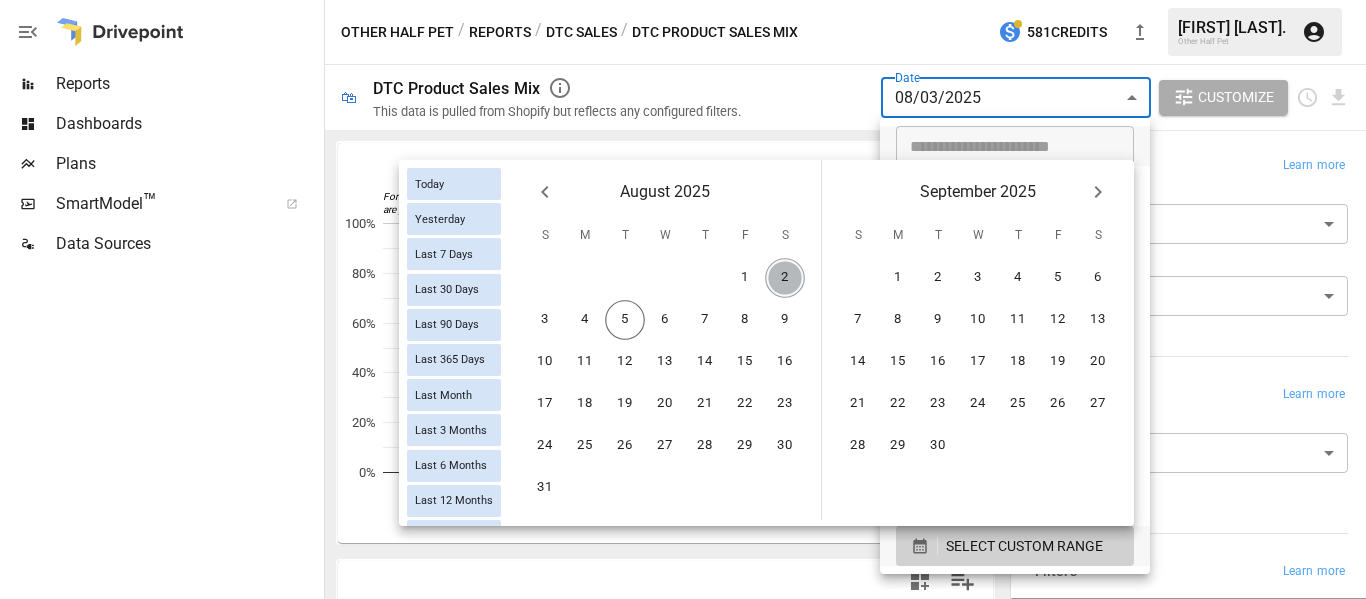 click on "2" at bounding box center [785, 278] 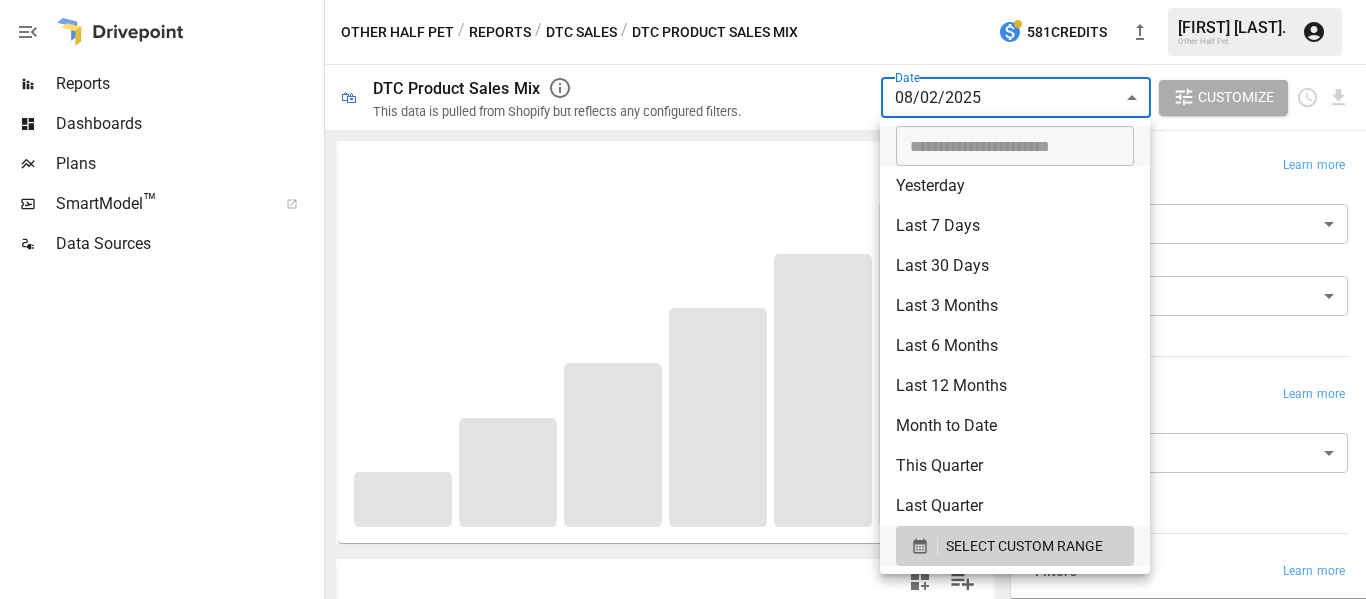 click at bounding box center [683, 299] 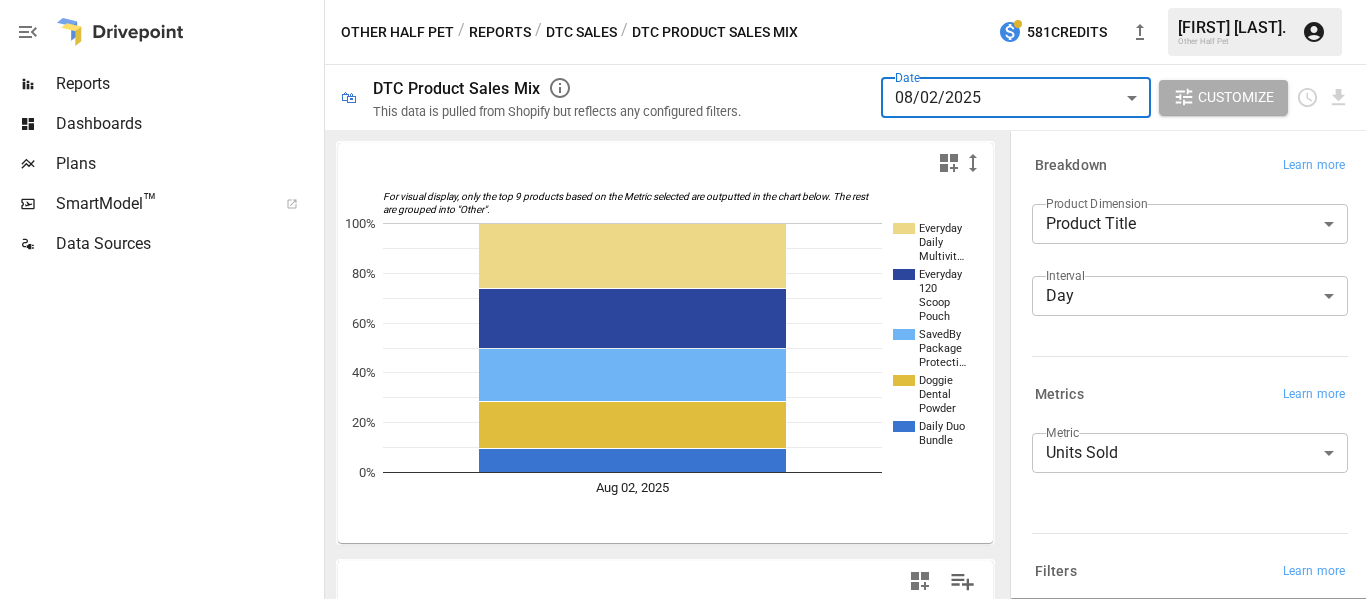 click on "2025-08-02" at bounding box center [683, 0] 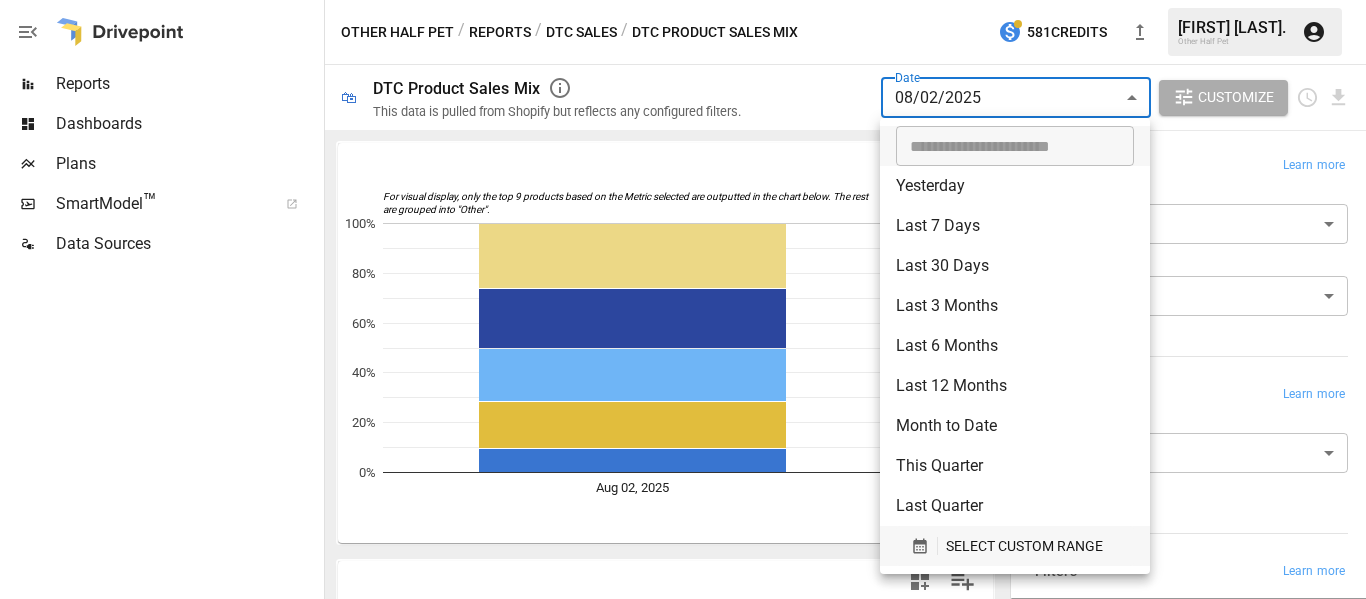 click on "SELECT CUSTOM RANGE" at bounding box center (1015, 546) 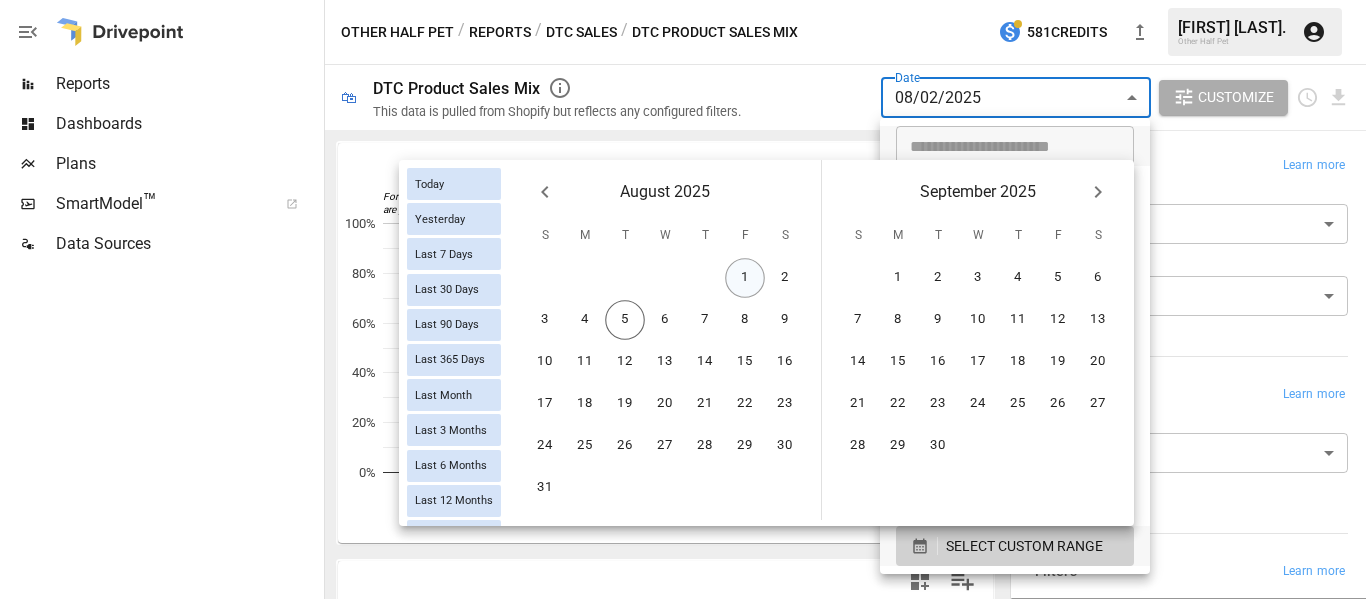 click on "1" at bounding box center [745, 278] 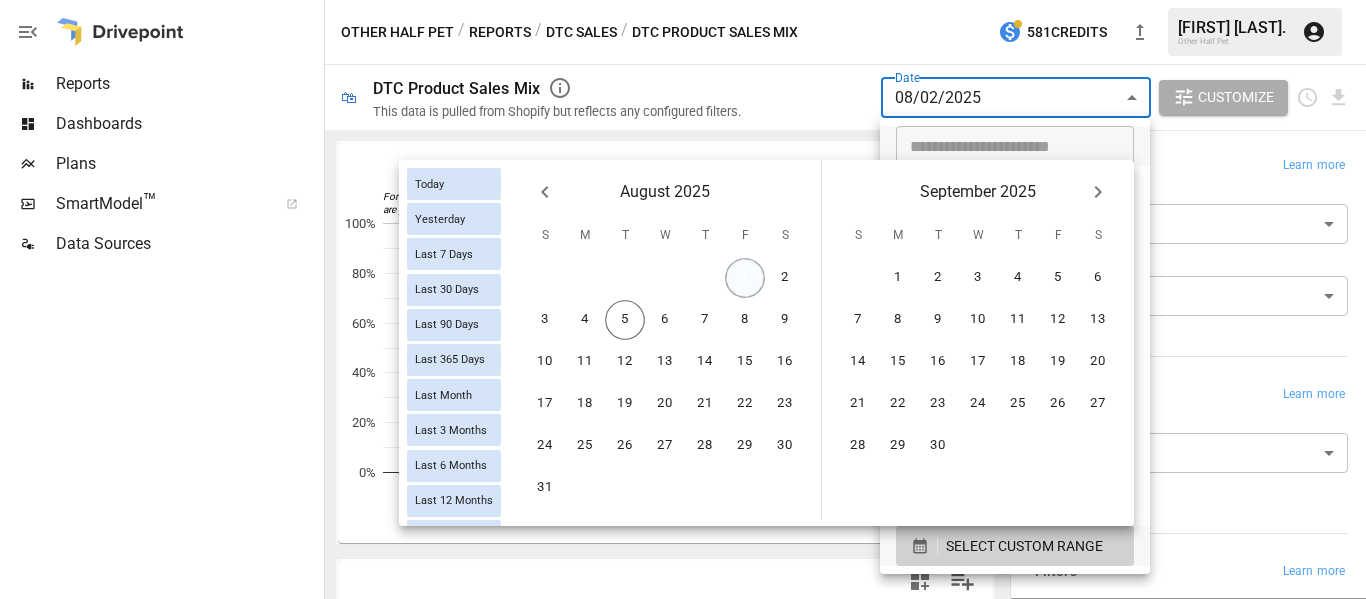 click on "1" at bounding box center [745, 278] 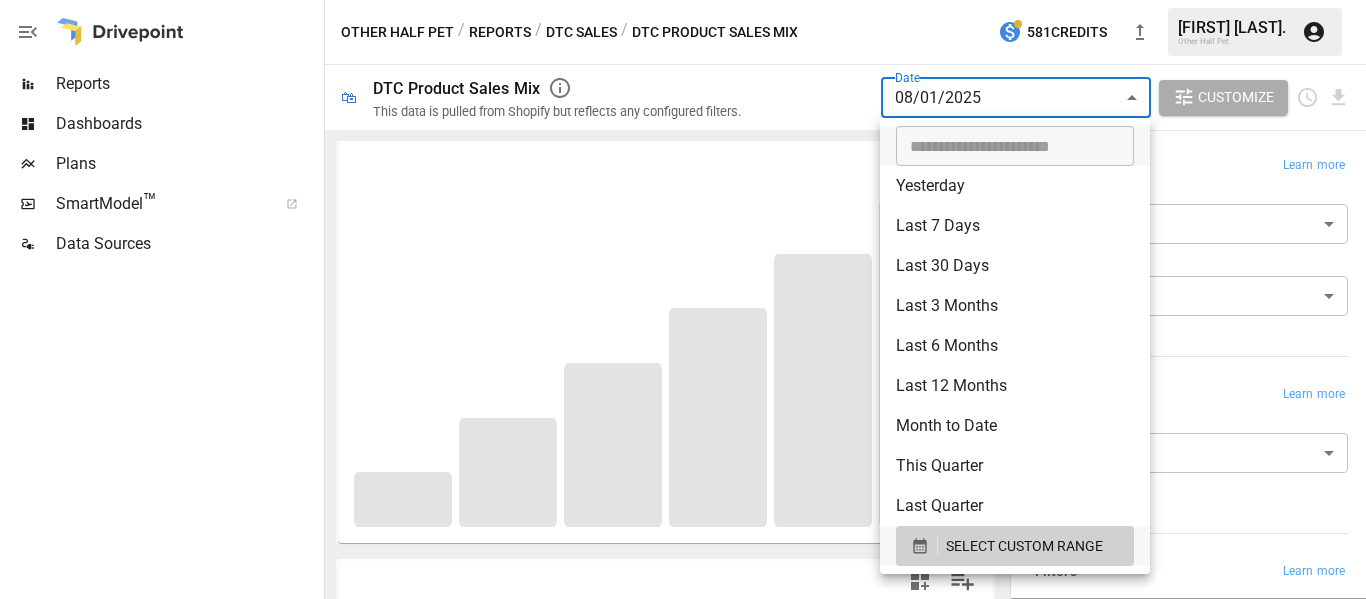 click at bounding box center [683, 299] 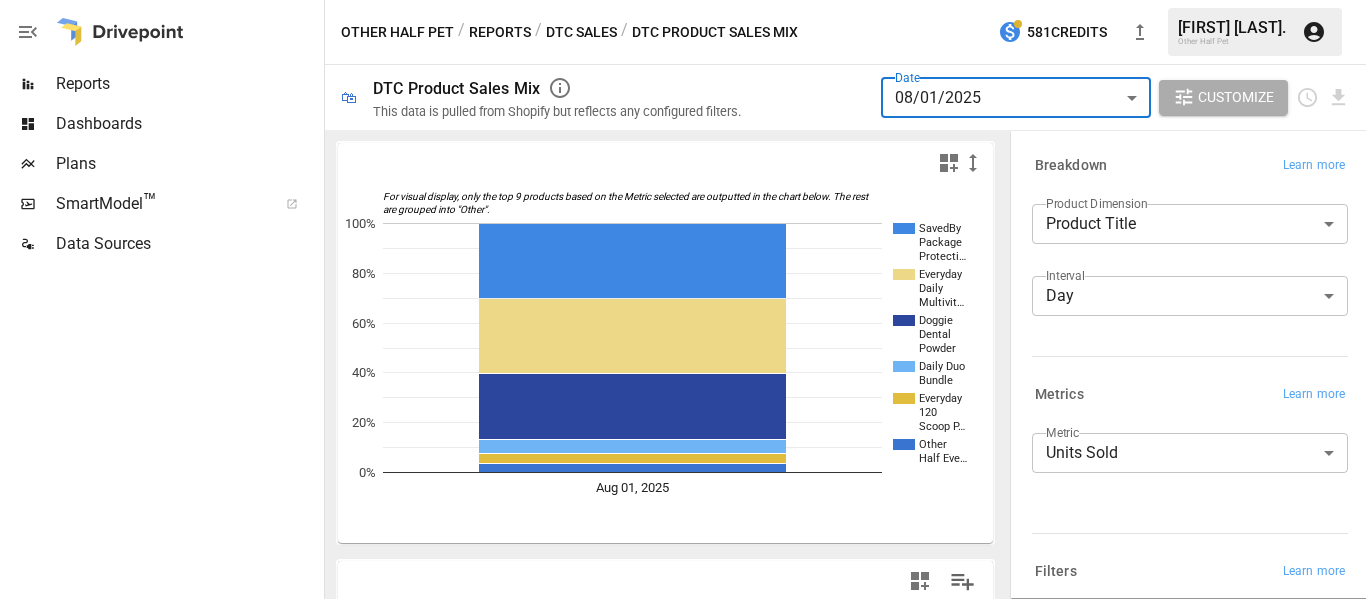 click on "**********" at bounding box center [683, 0] 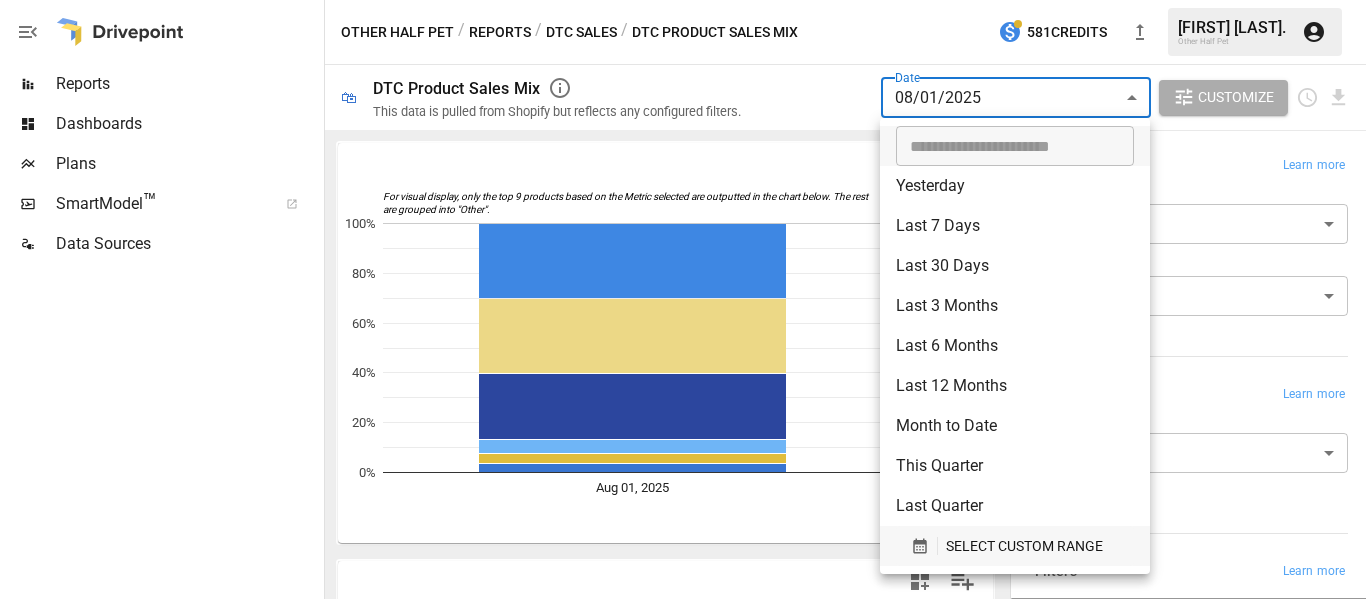 click on "SELECT CUSTOM RANGE" at bounding box center [1024, 546] 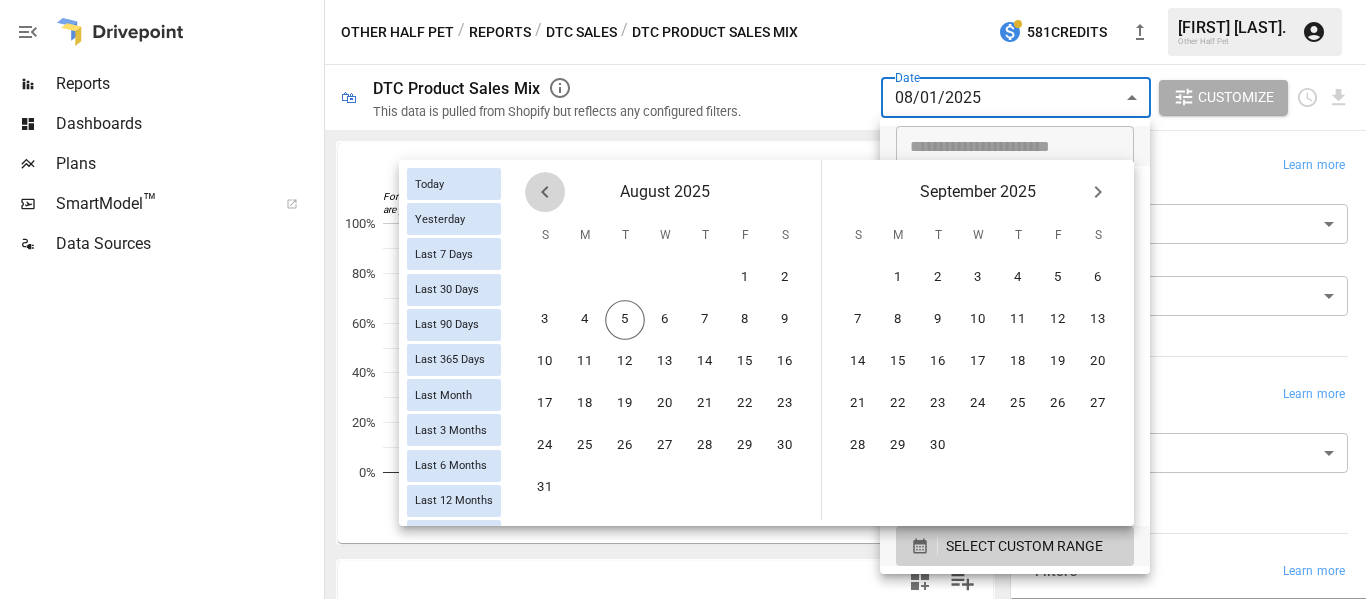 click at bounding box center (545, 192) 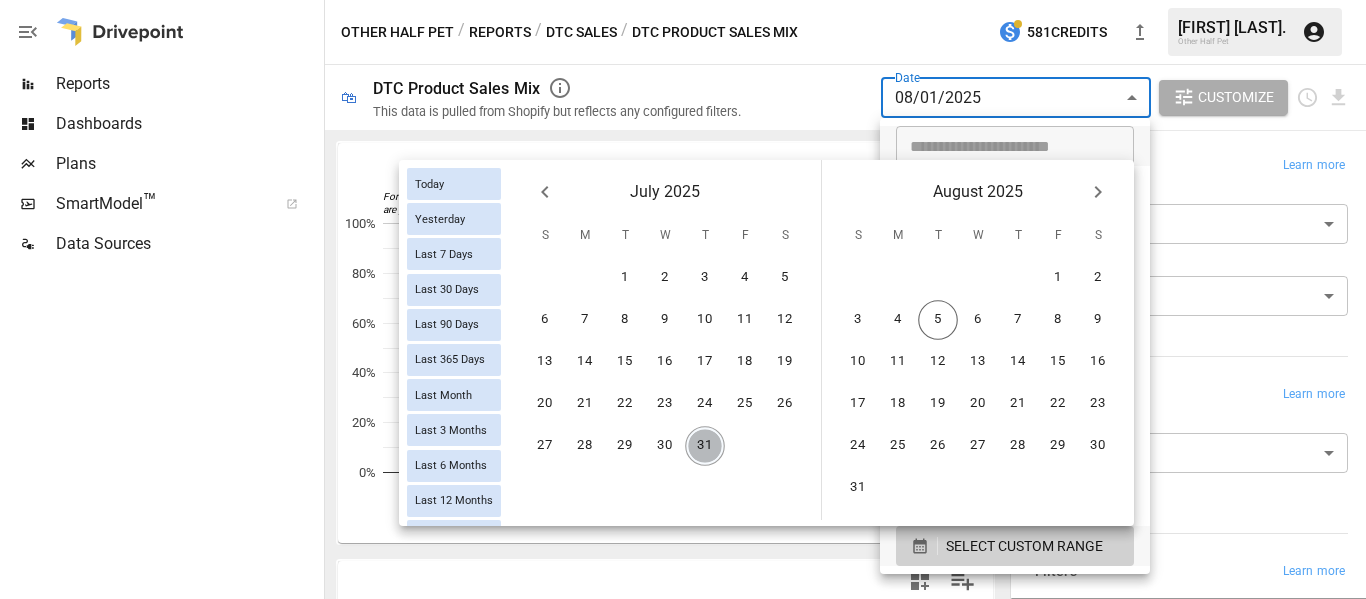 click on "31" at bounding box center (705, 446) 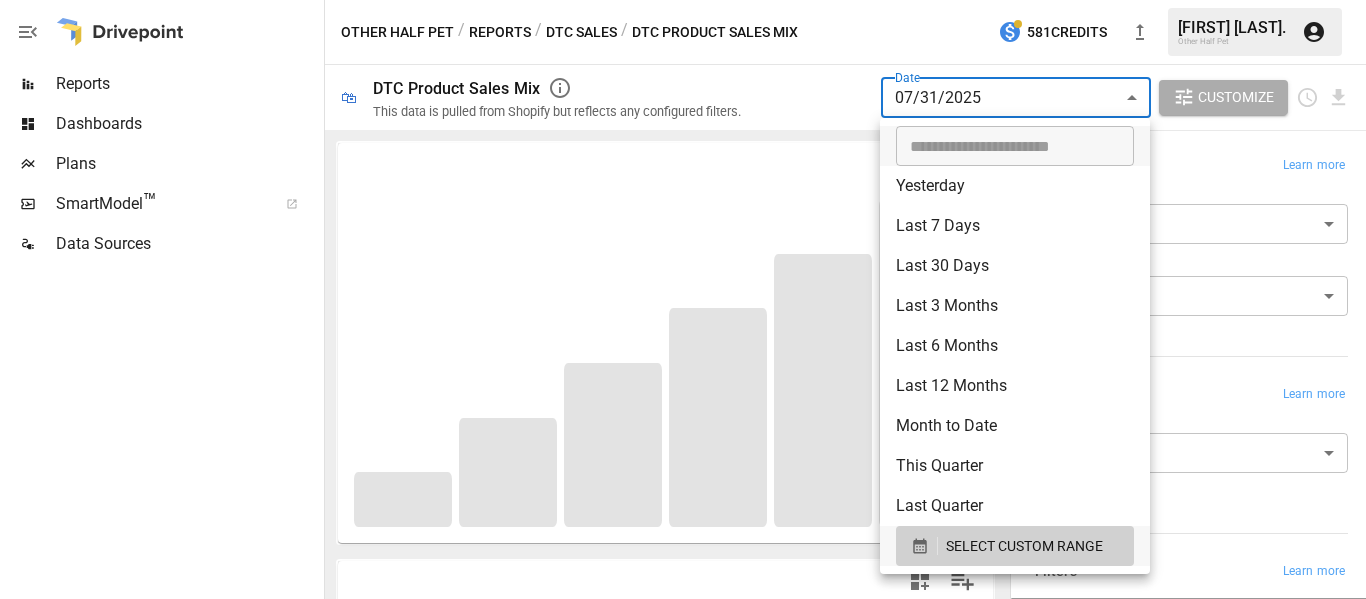 click at bounding box center (683, 299) 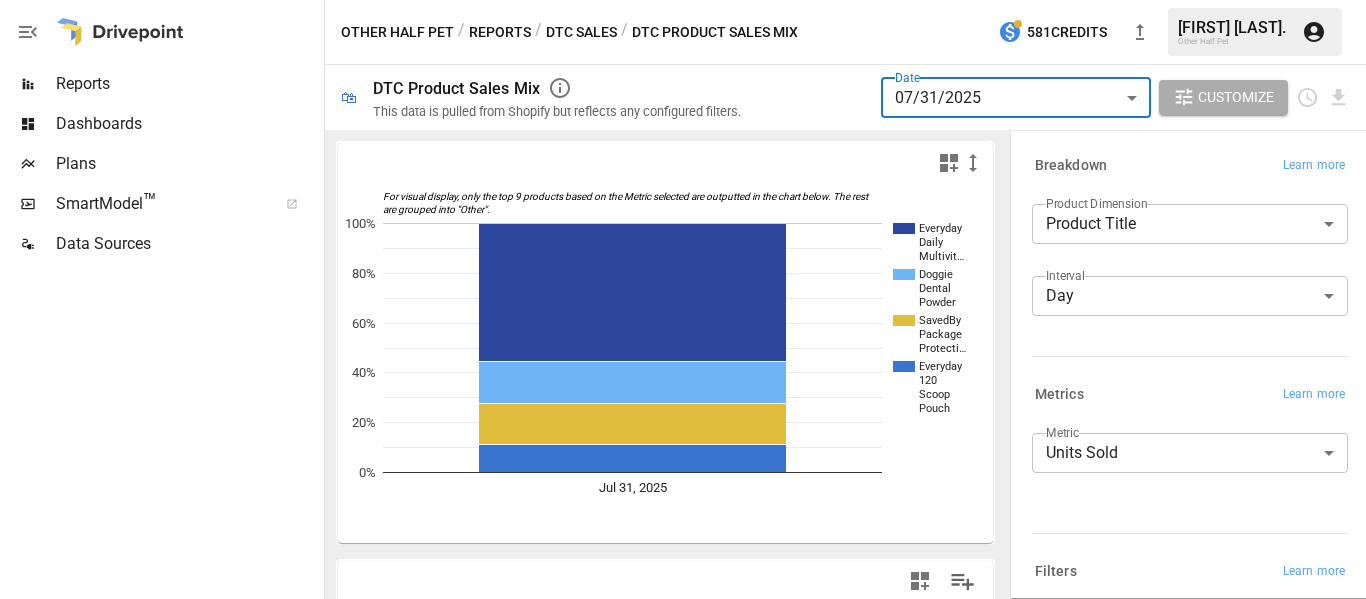 click on "Reports" at bounding box center [500, 32] 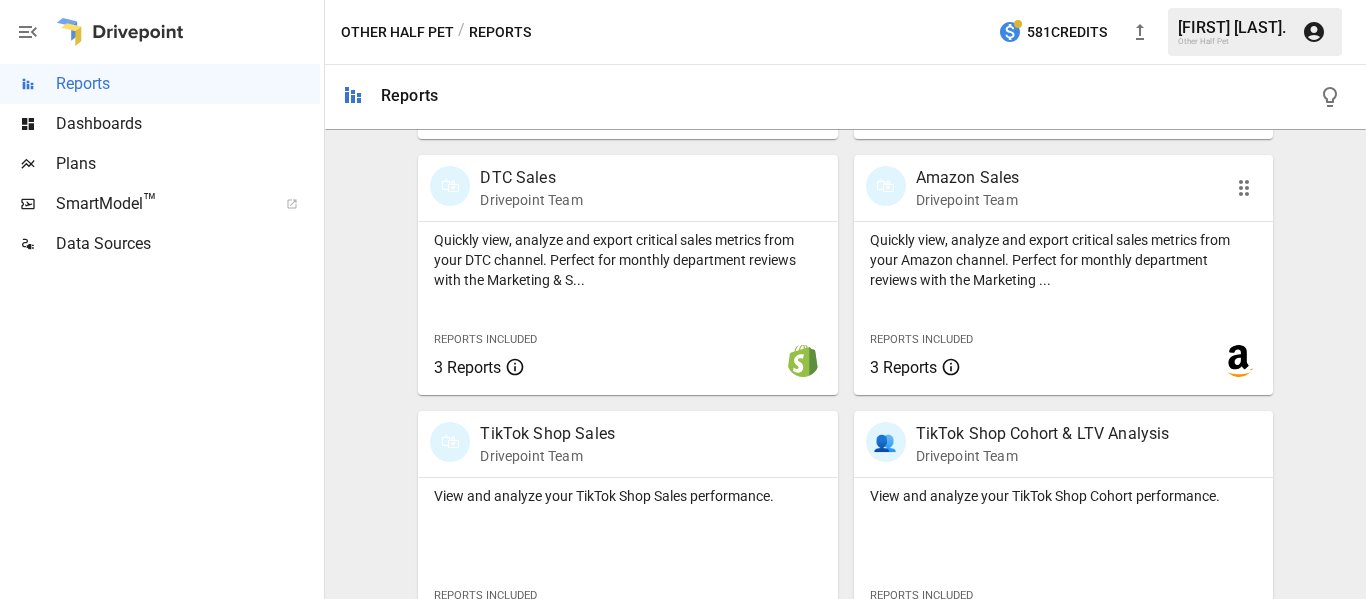 scroll, scrollTop: 1207, scrollLeft: 0, axis: vertical 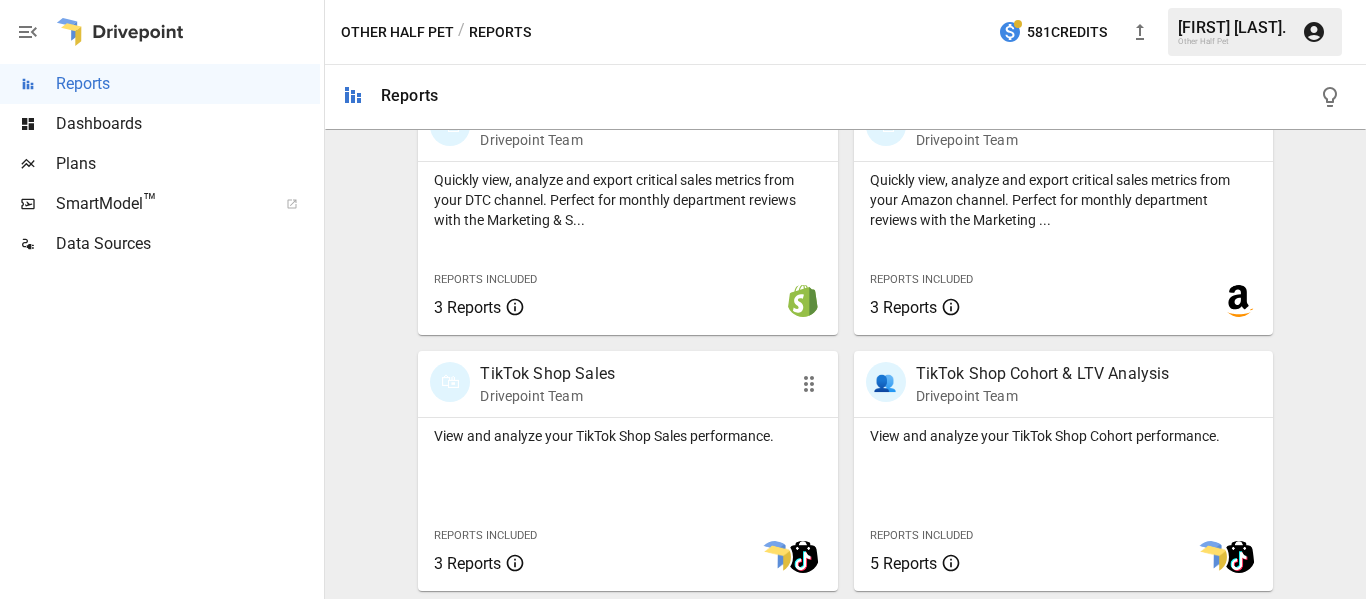 click on "🛍 TikTok Shop Sales Drivepoint Team" at bounding box center (627, 384) 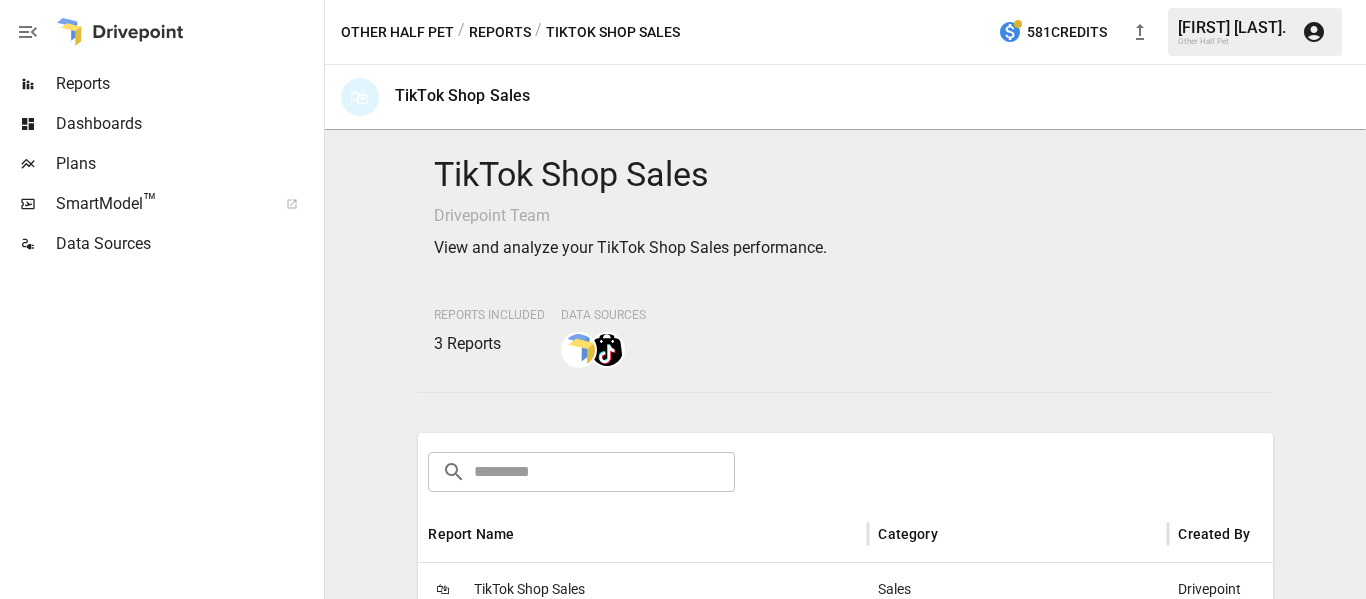 scroll, scrollTop: 400, scrollLeft: 0, axis: vertical 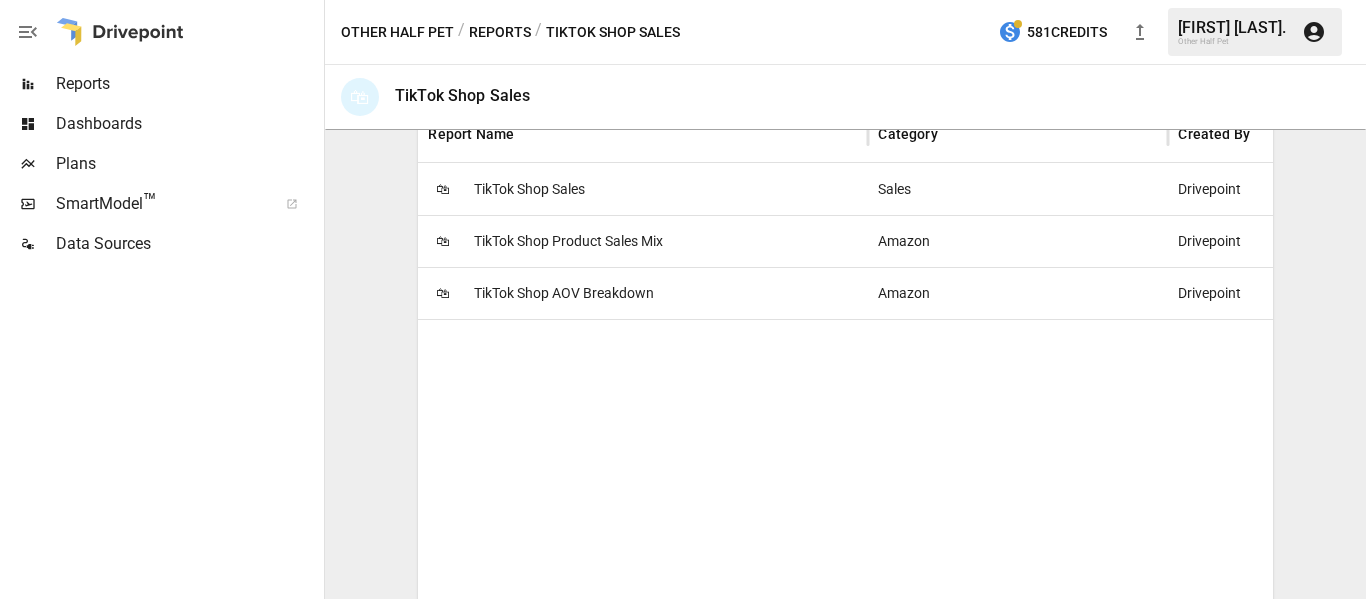 click on "TikTok Shop Product Sales Mix" at bounding box center [568, 241] 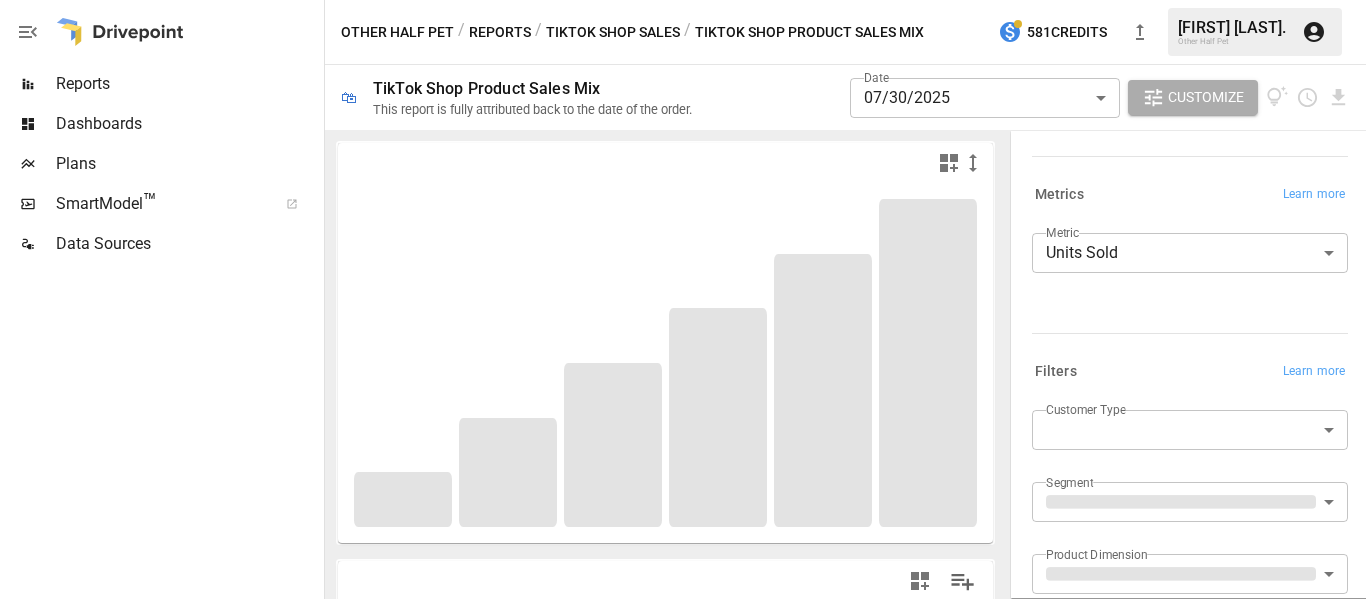 scroll, scrollTop: 0, scrollLeft: 0, axis: both 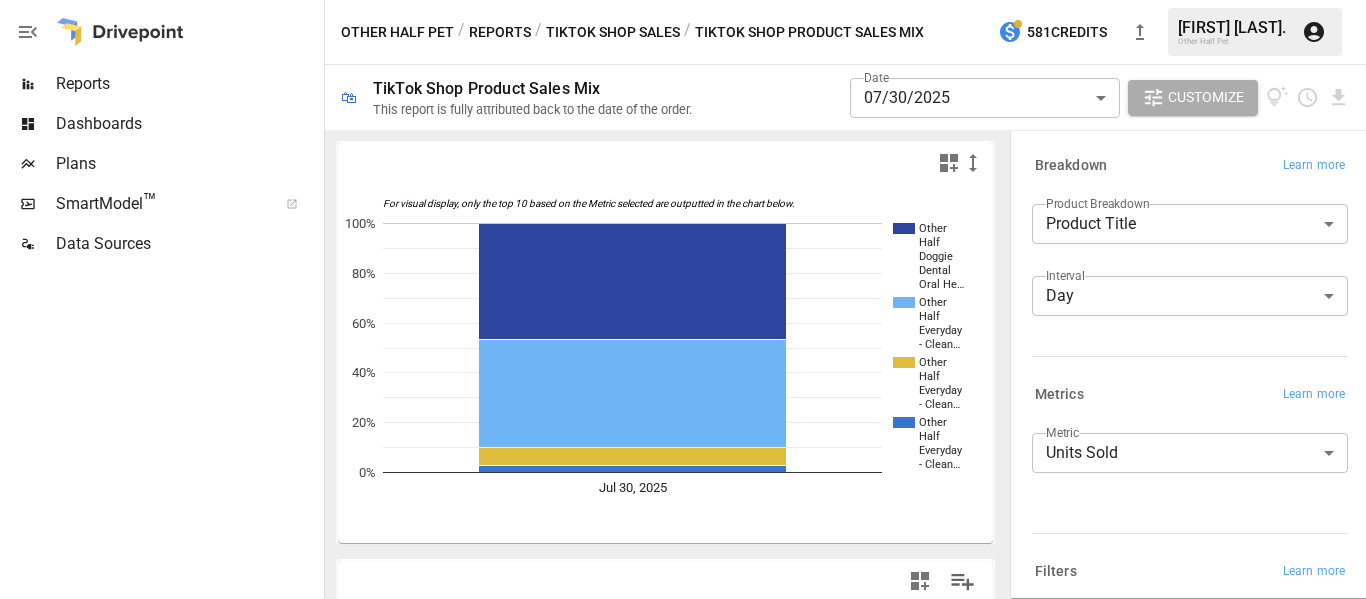 click on "Reports Dashboards Plans SmartModel ™ Data Sources Other Half Pet / Reports / TikTok Shop Sales / TikTok Shop Product Sales Mix 581  Credits [FIRST] [LAST]. Other Half Pet 🛍 TikTok Shop Product Sales Mix This report is fully attributed back to the date of the order. Date [DATE] ****** ​ Customize For visual display, only the top 10 based on the Metric selected are outputted in the chart below. Other Half Doggie Dental Oral He… Other Half Everyday - Clean… Other Half Everyday - Clean… Other Half Everyday - Clean… [DATE] 0% 20% 40% 60% 80% 100% - Clean… Product Title [DATE] Total Total 71 71 Other Half Doggie Dental Oral Health Powder - Bacon Flavor, 20 Scoops for Dog Breath Freshener, Plaque Remover, Tartar Control & Postbiotic Formula 33 33 Other Half Everyday - Clean Dog Multivitamin Supplement | 45 Active Ingredients for Hip & Joint Support, Gut & Immune Support and Skin & Seasonal Allergy Support - 60 Scoops Bacon & Pumpkin Flavor Probiotics Natural Supplies 31 31 5 5 2 2 Breakdown" at bounding box center (683, 0) 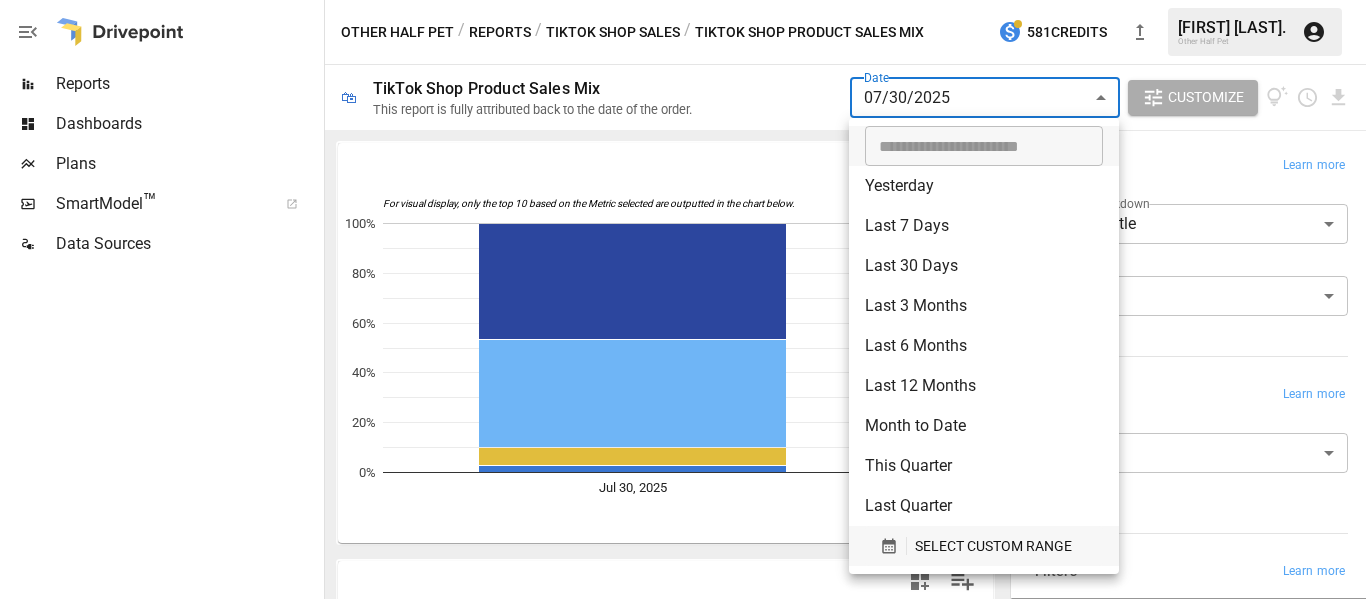 click on "SELECT CUSTOM RANGE" at bounding box center [993, 546] 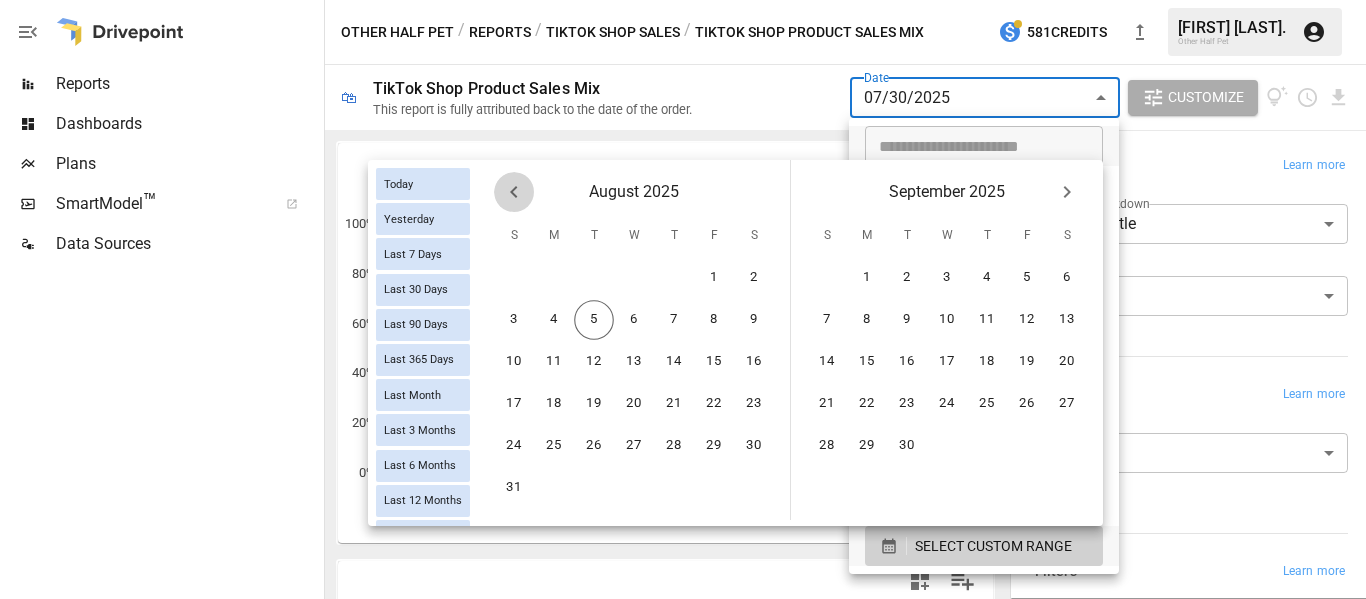 click 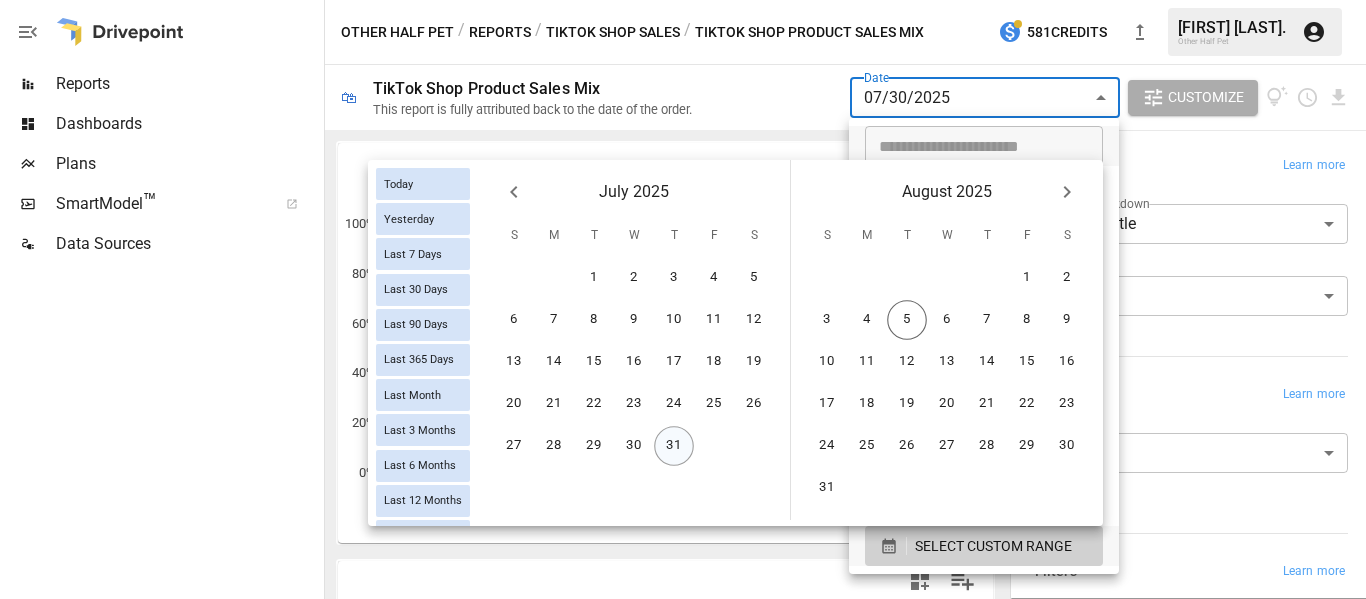 click on "31" at bounding box center (674, 446) 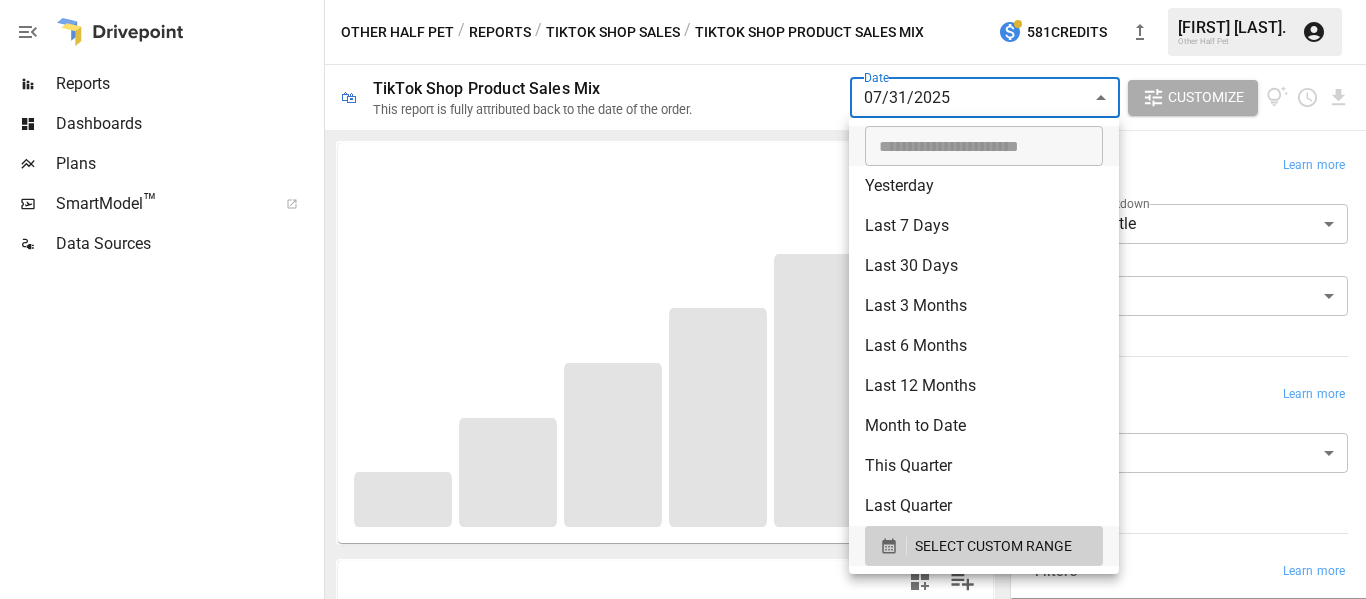 click at bounding box center (683, 299) 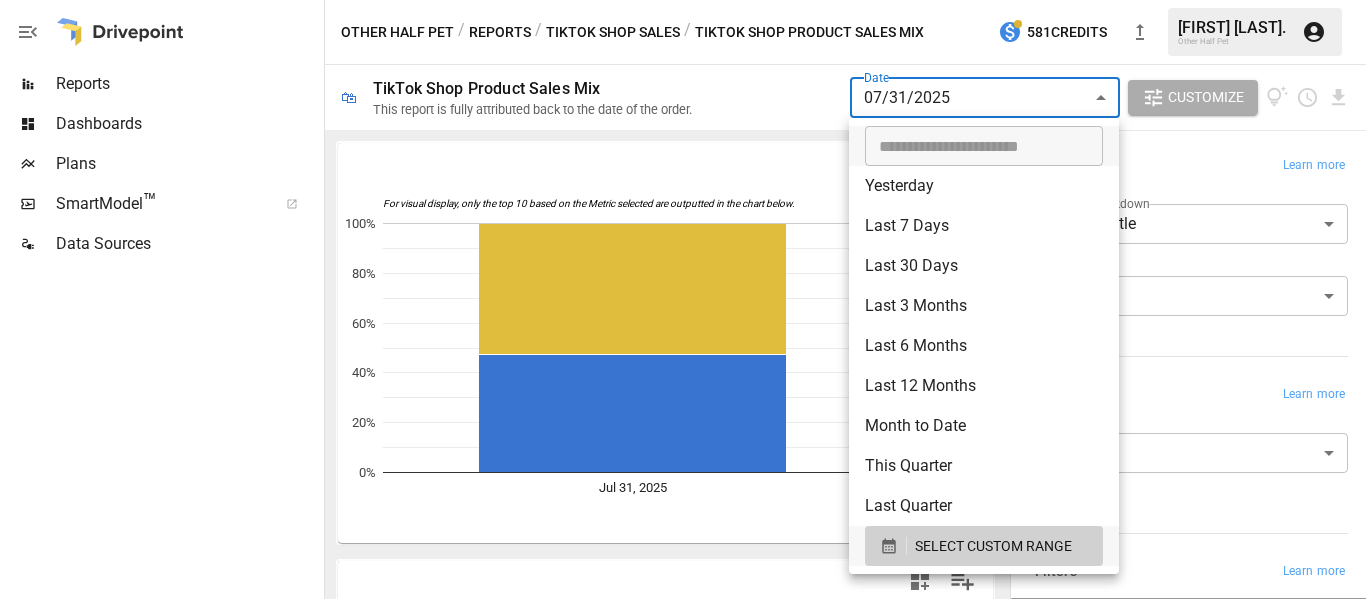 click on "Reports Dashboards Plans SmartModel ™ Data Sources Other Half Pet / Reports / TikTok Shop Sales / TikTok Shop Product Sales Mix 581  Credits [FIRST] [LAST]. Other Half Pet 🛍 TikTok Shop Product Sales Mix This report is fully attributed back to the date of the order. Date [DATE] ****** ​ Customize For visual display, only the top 10 based on the Metric selected are outputted in the chart below. Other Half Doggie Dental Oral Health Powder - Bacon Flavor, 20 Scoops for Dog… Other Half Everyday - Clean Dog Multivit… [DATE] 0% 20% 40% 60% 80% 100% Multivita… Product Title [DATE] Total Total 59 59 Other Half Doggie Dental Oral Health Powder - Bacon Flavor, 20 Scoops for Dog Breath Freshener, Plaque Remover, Tartar Control & Postbiotic Formula 31 31 Other Half Everyday - Clean Dog Multivitamin Supplement | 45 Active Ingredients for Hip & Joint Support, Gut & Immune Support and Skin & Seasonal Allergy Support - 60 Scoops Bacon & Pumpkin Flavor Probiotics Natural Supplies 28 28 Breakdown Learn more" at bounding box center (683, 0) 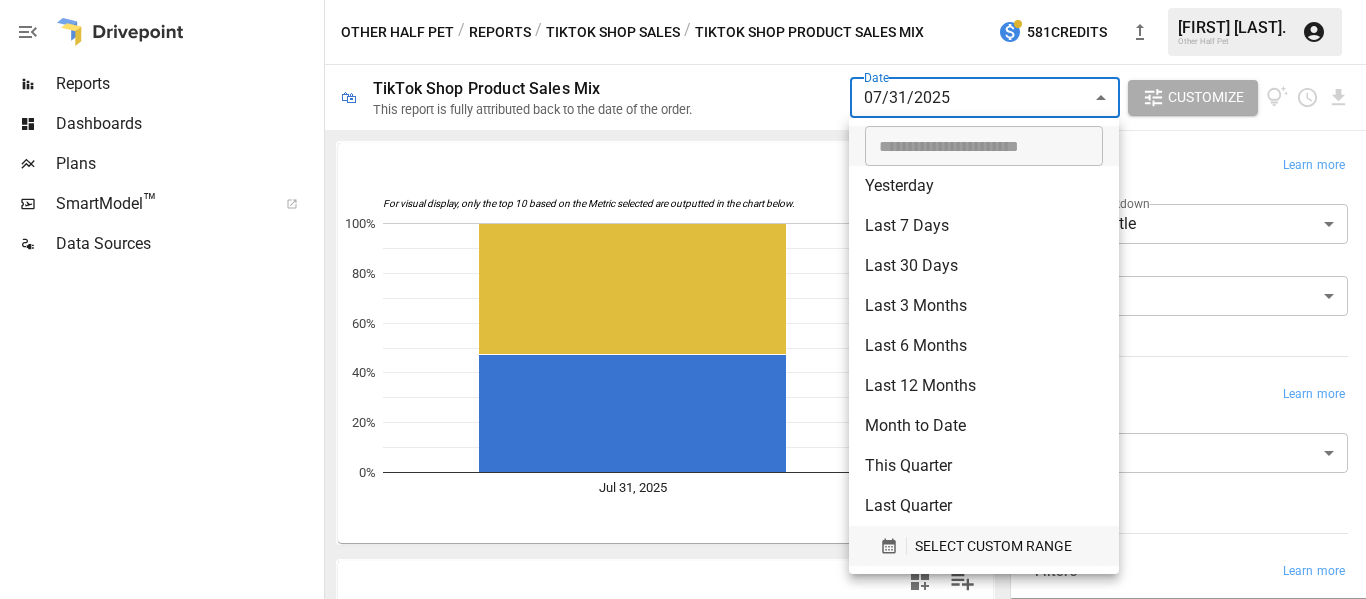 click on "SELECT CUSTOM RANGE" at bounding box center [993, 546] 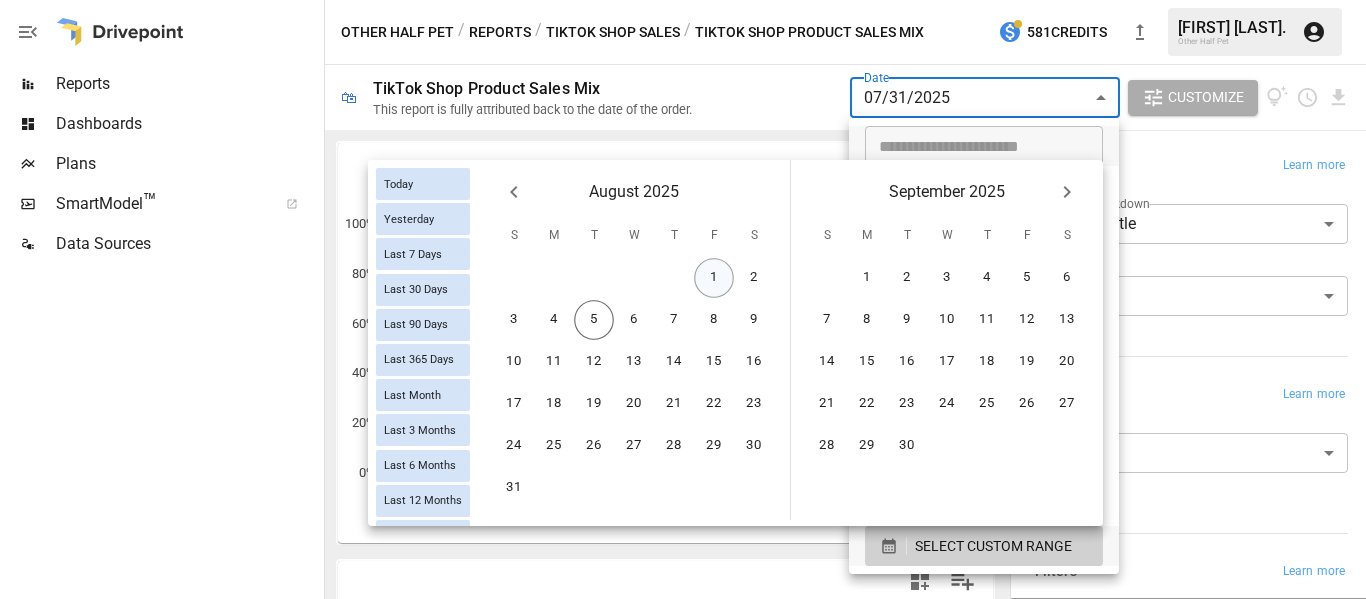 click on "1" at bounding box center (714, 278) 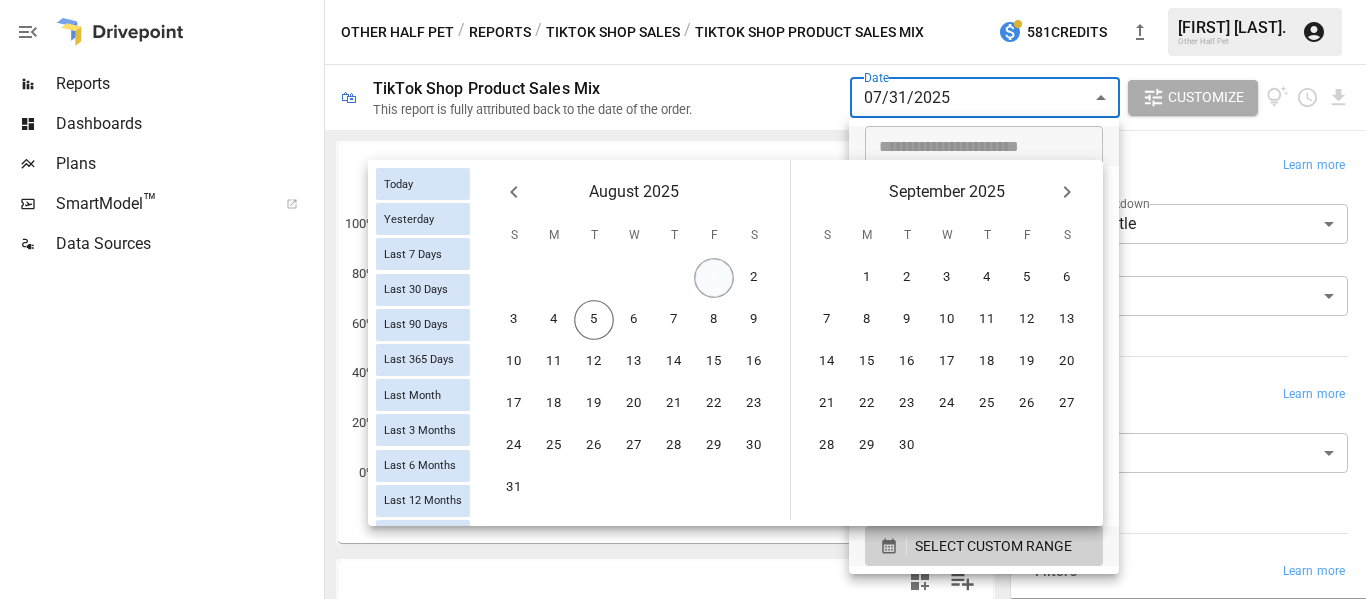 click on "1" at bounding box center [714, 278] 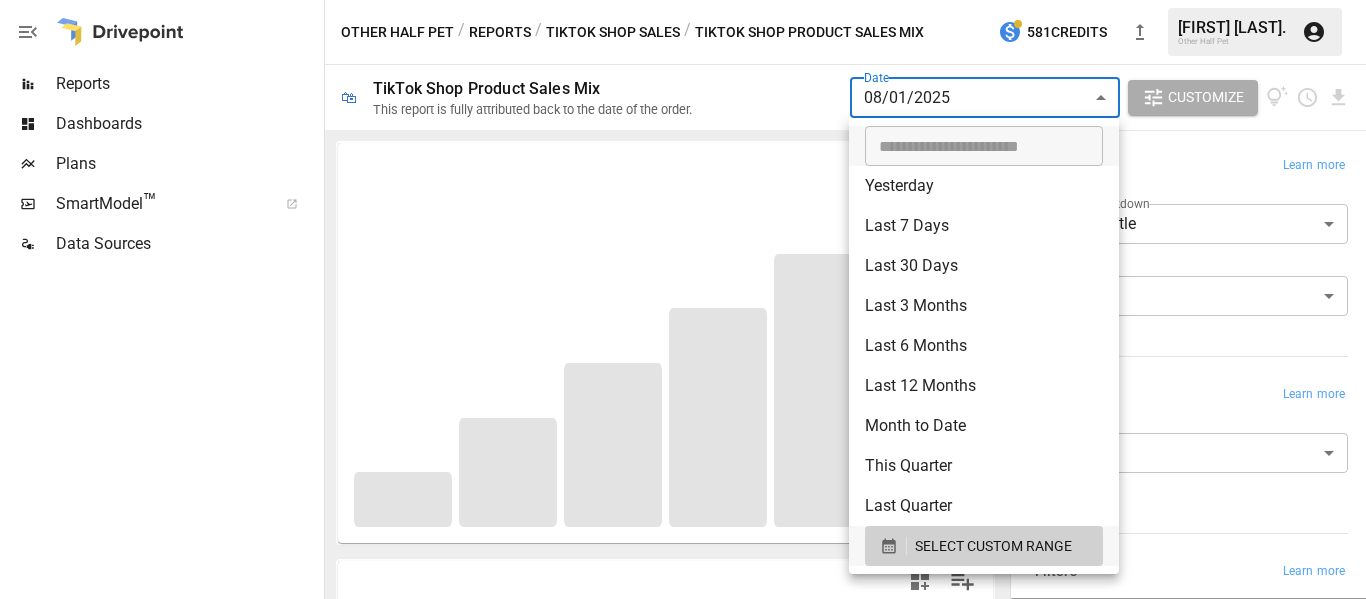click at bounding box center (683, 299) 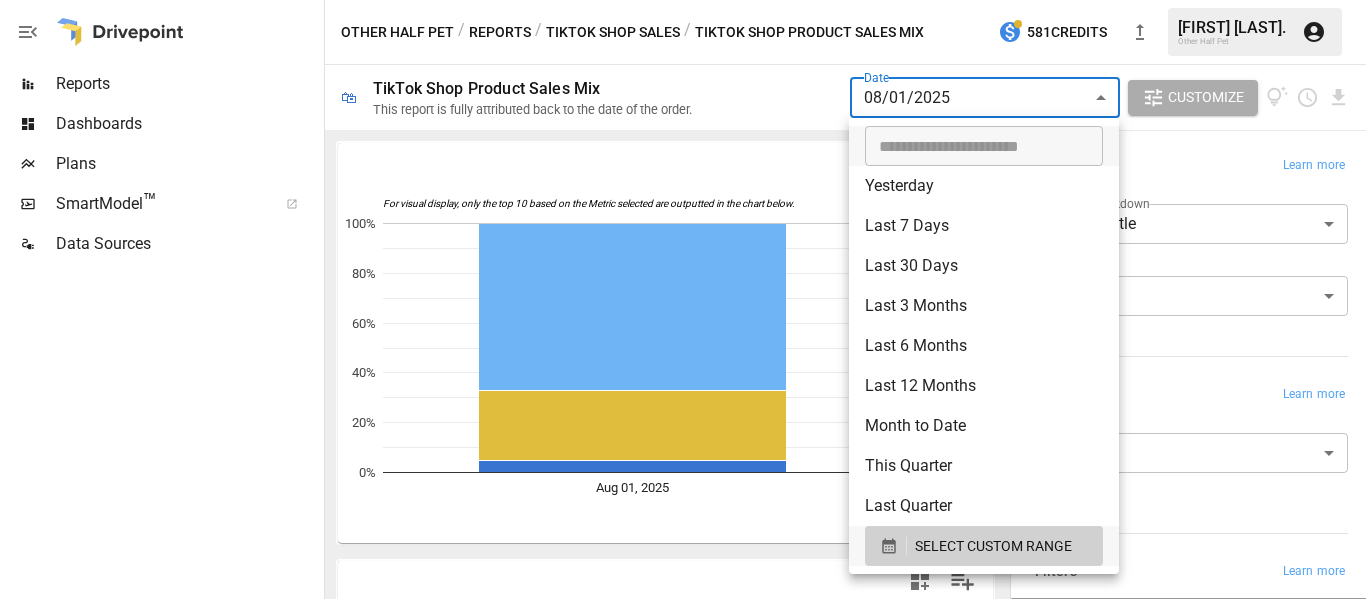 click on "Reports Dashboards Plans SmartModel ™ Data Sources Other Half Pet / Reports / TikTok Shop Sales / TikTok Shop Product Sales Mix 581  Credits [FIRST] [LAST]. Other Half Pet 🛍 TikTok Shop Product Sales Mix This report is fully attributed back to the date of the order. Date [DATE] ****** ​ Customize For visual display, only the top 10 based on the Metric selected are outputted in the chart below. Other Half Everyday - Clean Dog Multivit… Other Half Doggie Dental Oral Health P… Other Half Everyday - Clean Dog Mul… [DATE] 0% 20% 40% 60% 80% 100% Dog Mul… Product Title [DATE] Total Total 121 121 Other Half Everyday - Clean Dog Multivitamin Supplement | 45 Active Ingredients for Hip & Joint Support, Gut & Immune Support and Skin & Seasonal Allergy Support - 60 Scoops Bacon & Pumpkin Flavor Probiotics Natural Supplies 81 81 Other Half Doggie Dental Oral Health Powder - Bacon Flavor, 20 Scoops for Dog Breath Freshener, Plaque Remover, Tartar Control & Postbiotic Formula 34 34 6 6 Breakdown ​ Day" at bounding box center [683, 0] 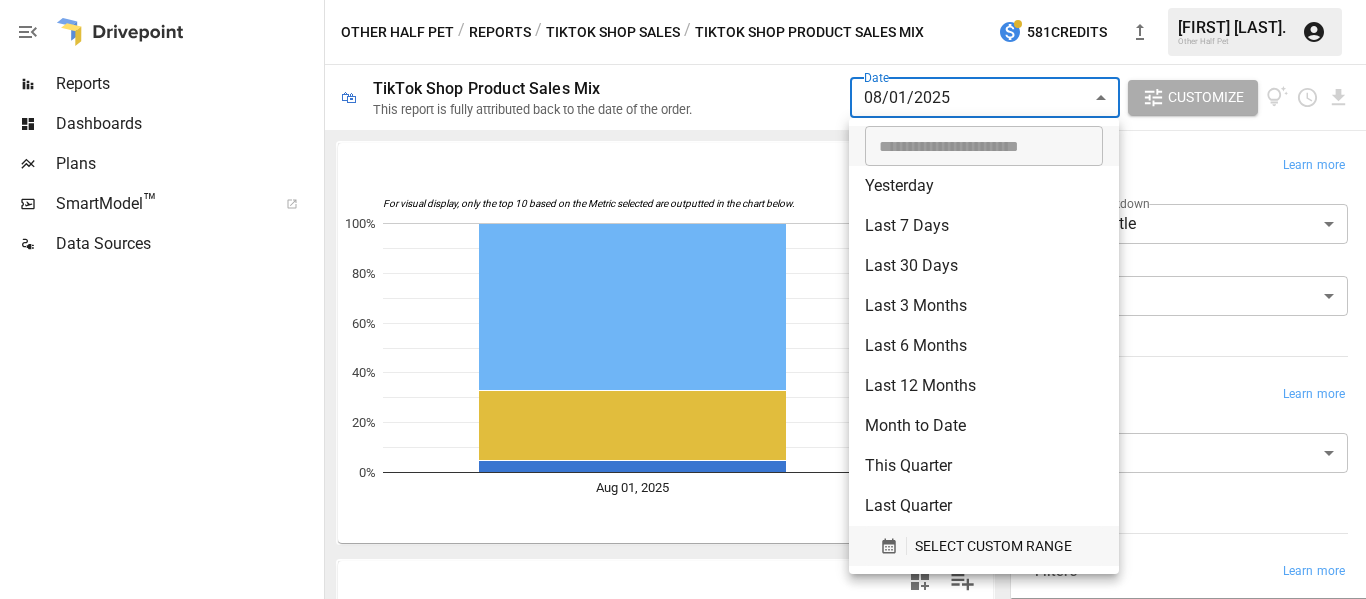 click on "SELECT CUSTOM RANGE" at bounding box center [993, 546] 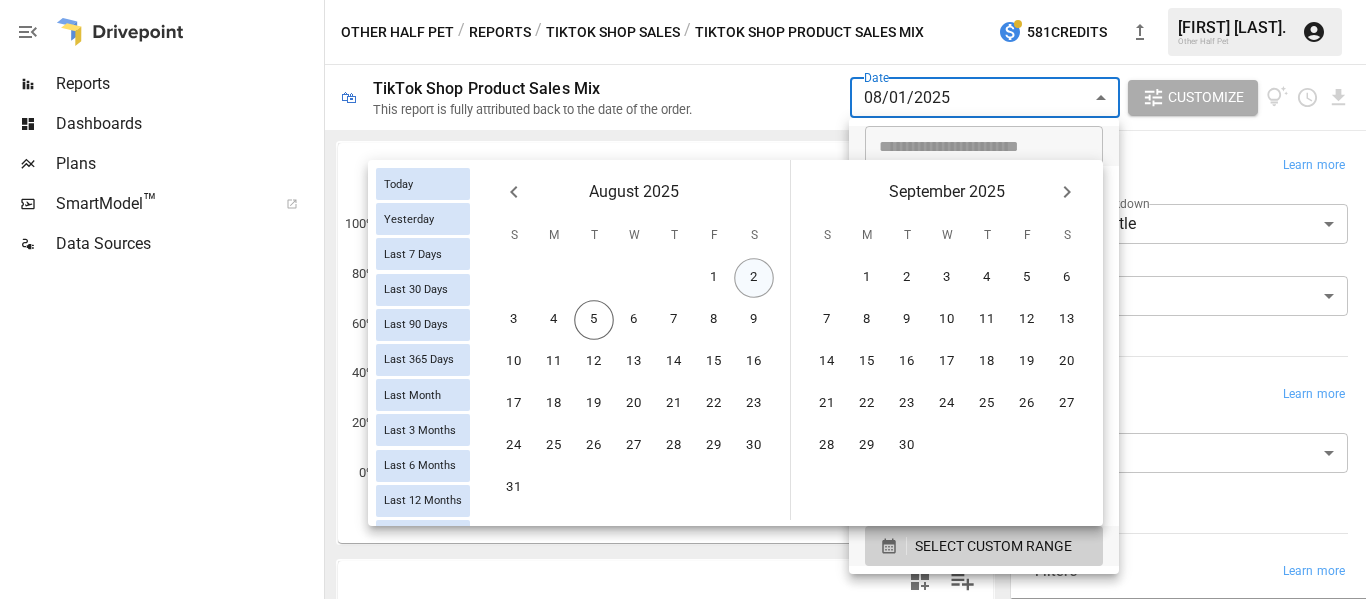 click on "2" at bounding box center (754, 278) 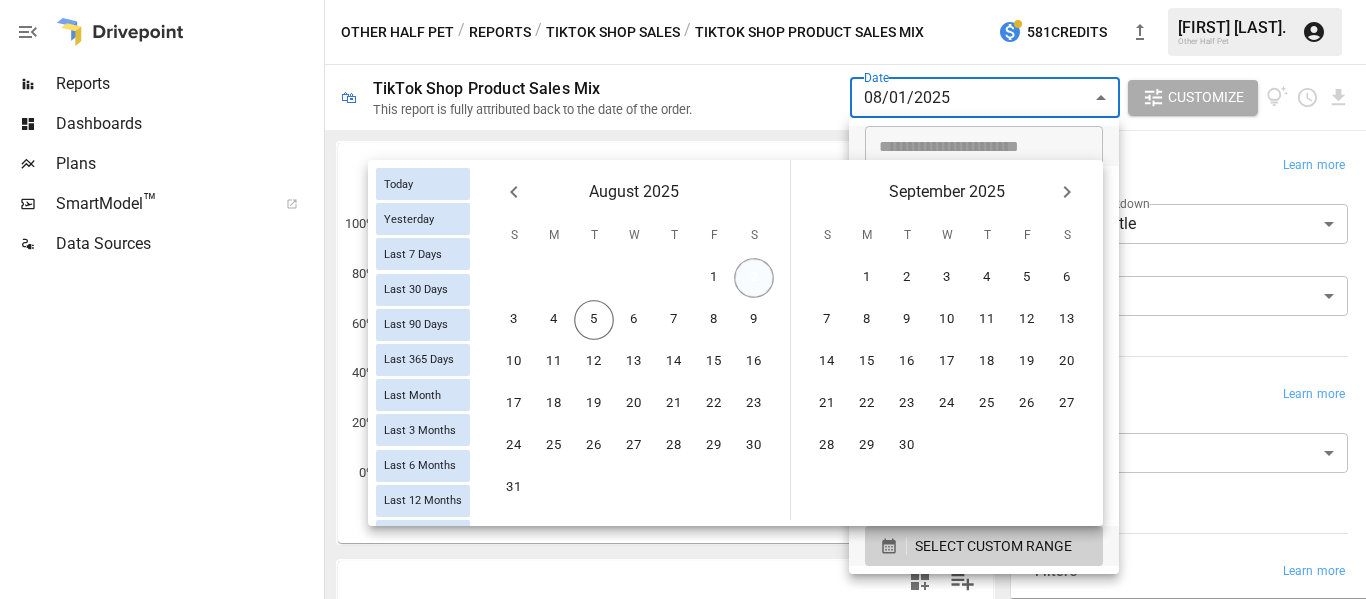 click on "2" at bounding box center (754, 278) 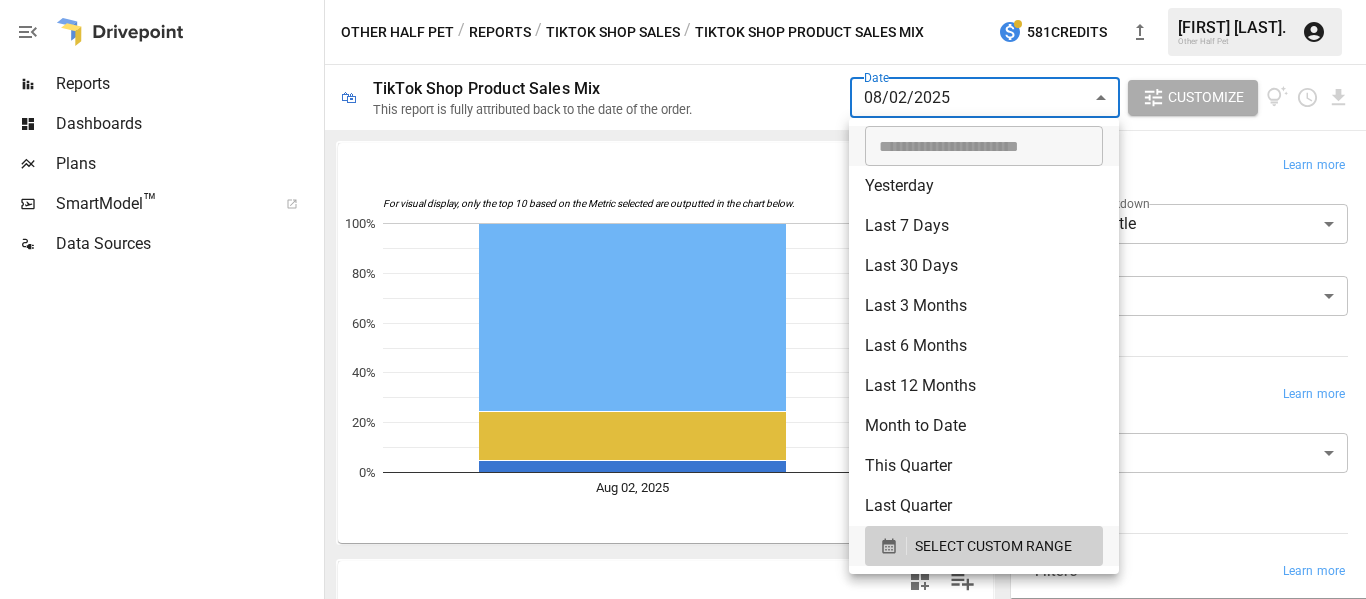 click at bounding box center (683, 299) 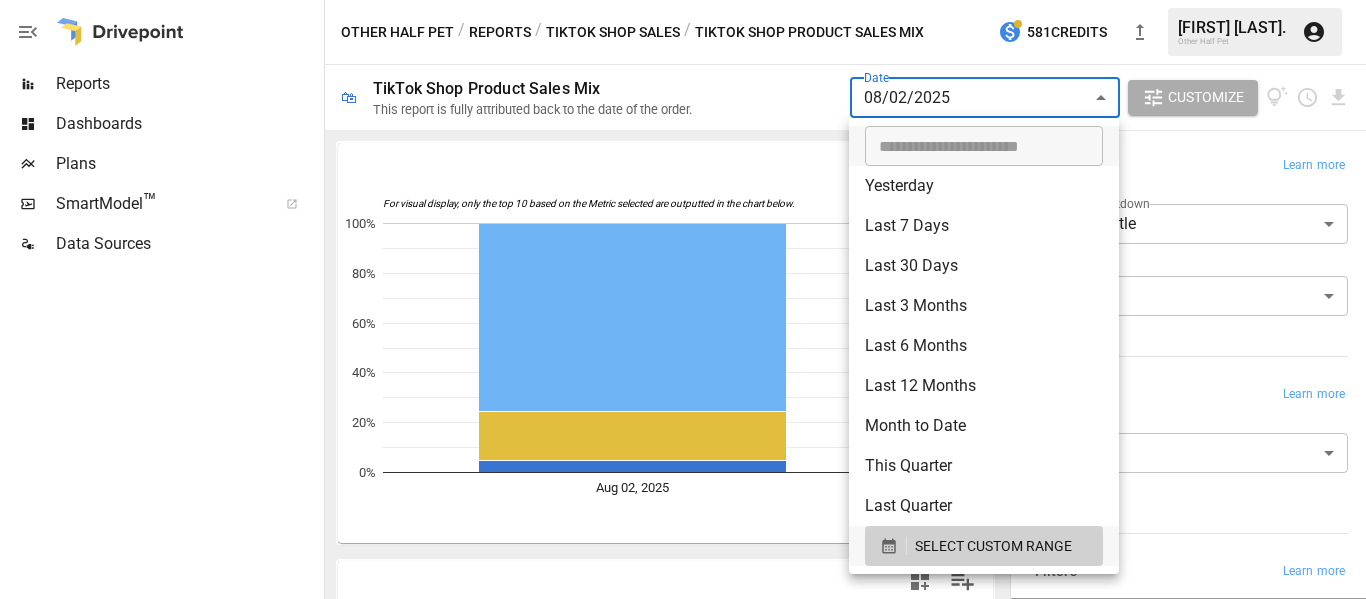 click on "Reports Dashboards Plans SmartModel ™ Data Sources Other Half Pet / Reports / TikTok Shop Sales / TikTok Shop Product Sales Mix 581  Credits [FIRST] [LAST]. Other Half Pet 🛍 TikTok Shop Product Sales Mix This report is fully attributed back to the date of the order. Date [DATE] ****** ​ Customize For visual display, only the top 10 based on the Metric selected are outputted in the chart below. Other Half Everyday - Clean Dog Multivit… Other Half Doggie Dental Oral Health P… Other Half Everyday - Clean Dog Mul… [DATE] 0% 20% 40% 60% 80% 100% [DATE] Product Title [DATE] Total Total 106 106 Other Half Everyday - Clean Dog Multivitamin Supplement | 45 Active Ingredients for Hip & Joint Support, Gut & Immune Support and Skin & Seasonal Allergy Support - 60 Scoops Bacon & Pumpkin Flavor Probiotics Natural Supplies 80 80 Other Half Doggie Dental Oral Health Powder - Bacon Flavor, 20 Scoops for Dog Breath Freshener, Plaque Remover, Tartar Control & Postbiotic Formula 21 21 5 5 Breakdown ​" at bounding box center [683, 0] 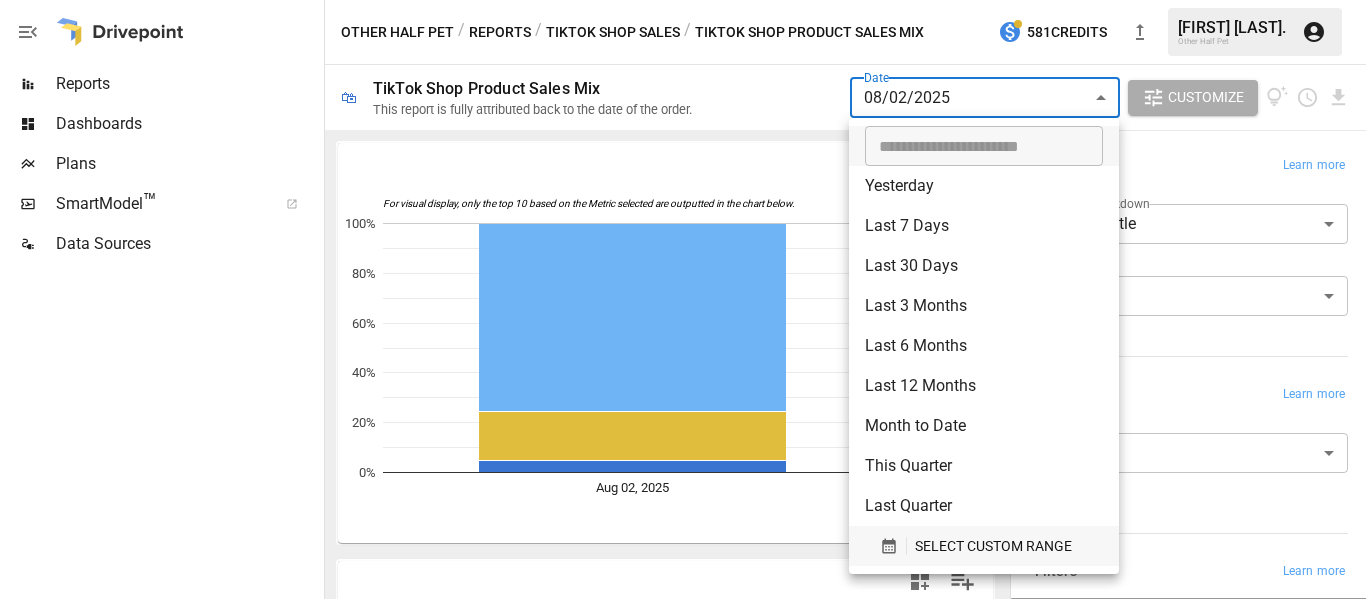 click on "SELECT CUSTOM RANGE" at bounding box center (993, 546) 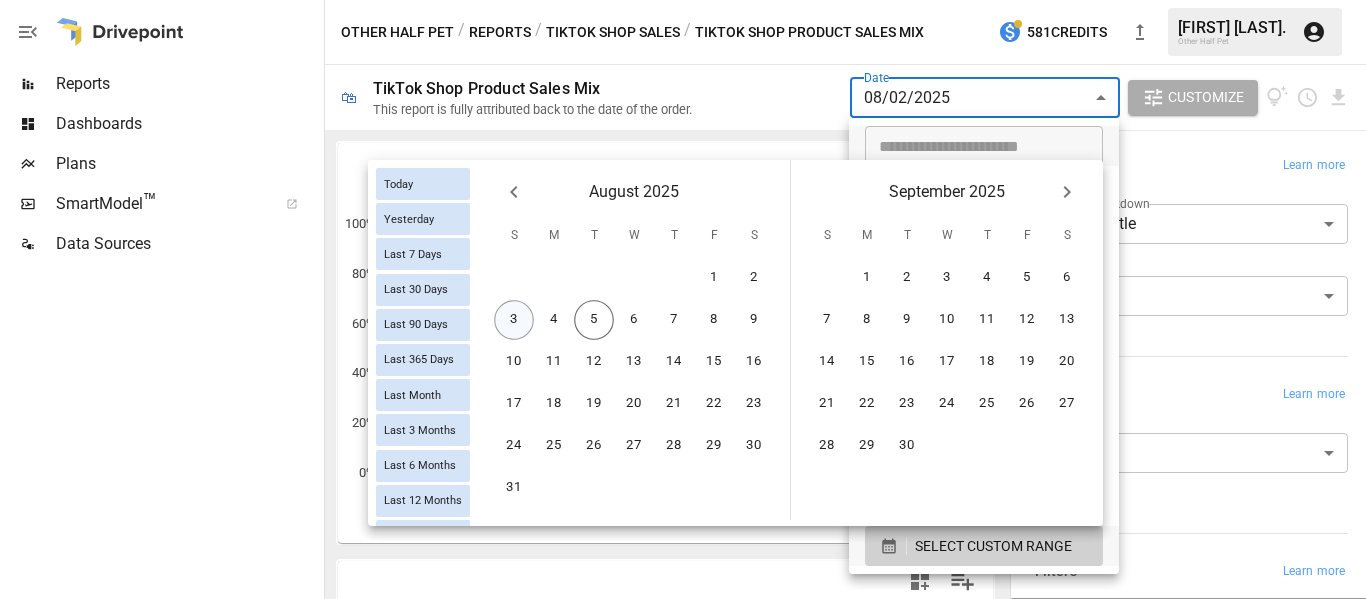click on "3" at bounding box center (514, 320) 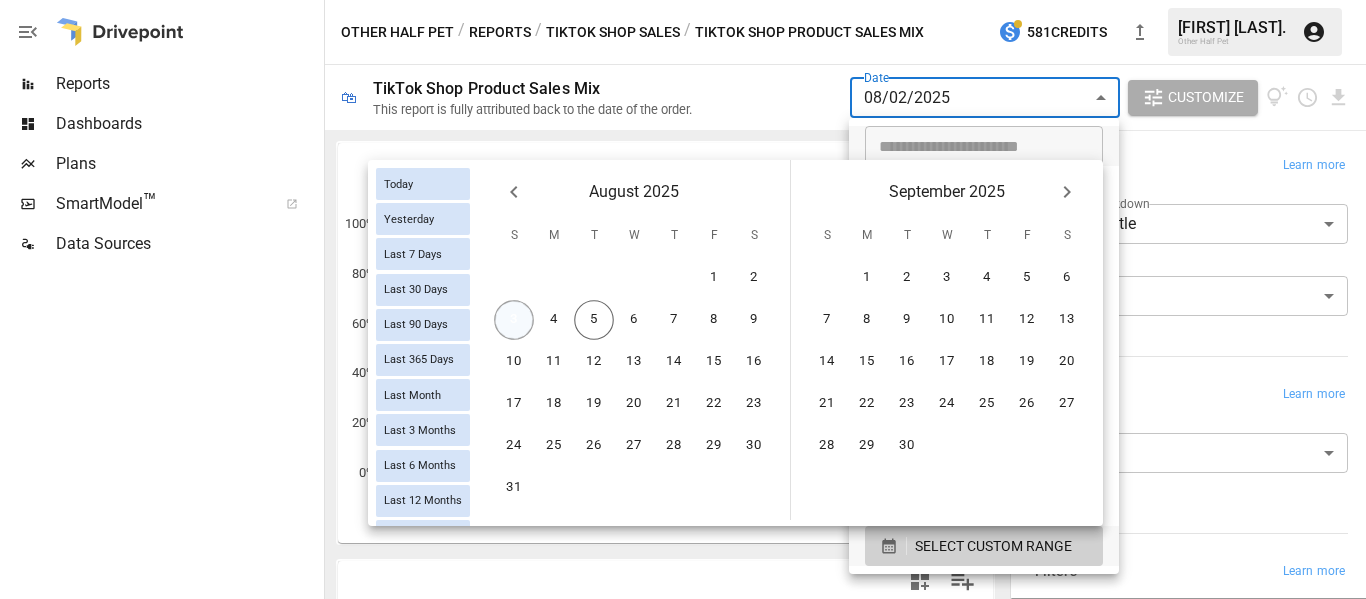 click on "3" at bounding box center [514, 320] 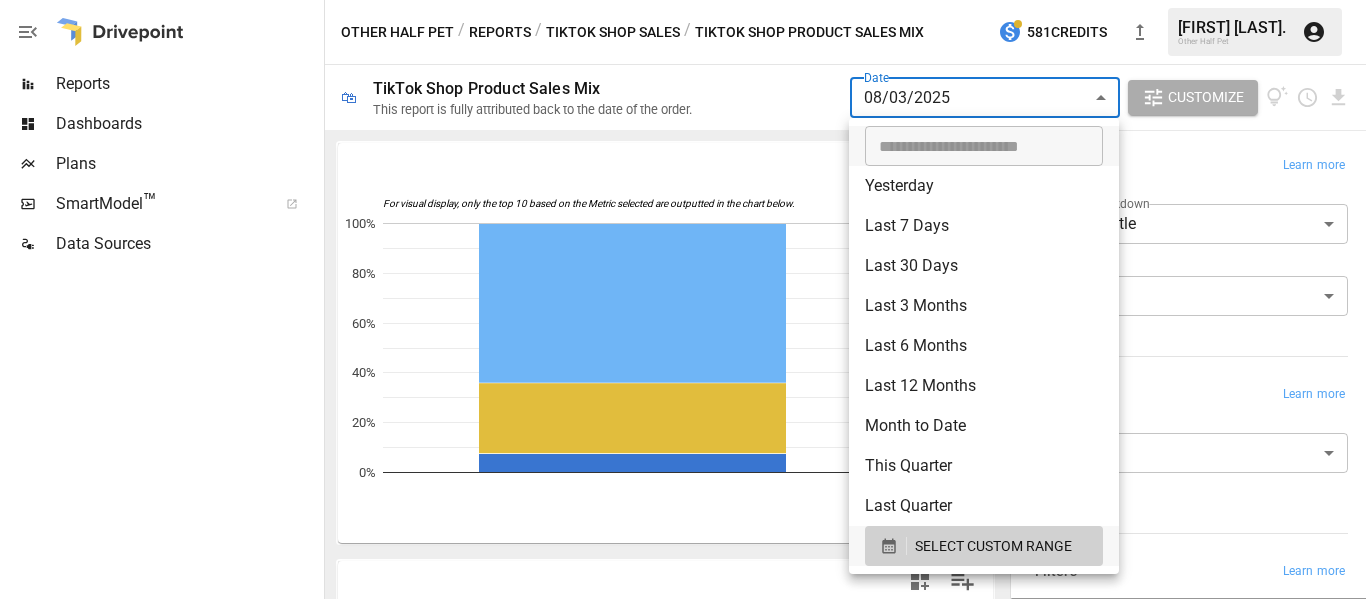 click at bounding box center [683, 299] 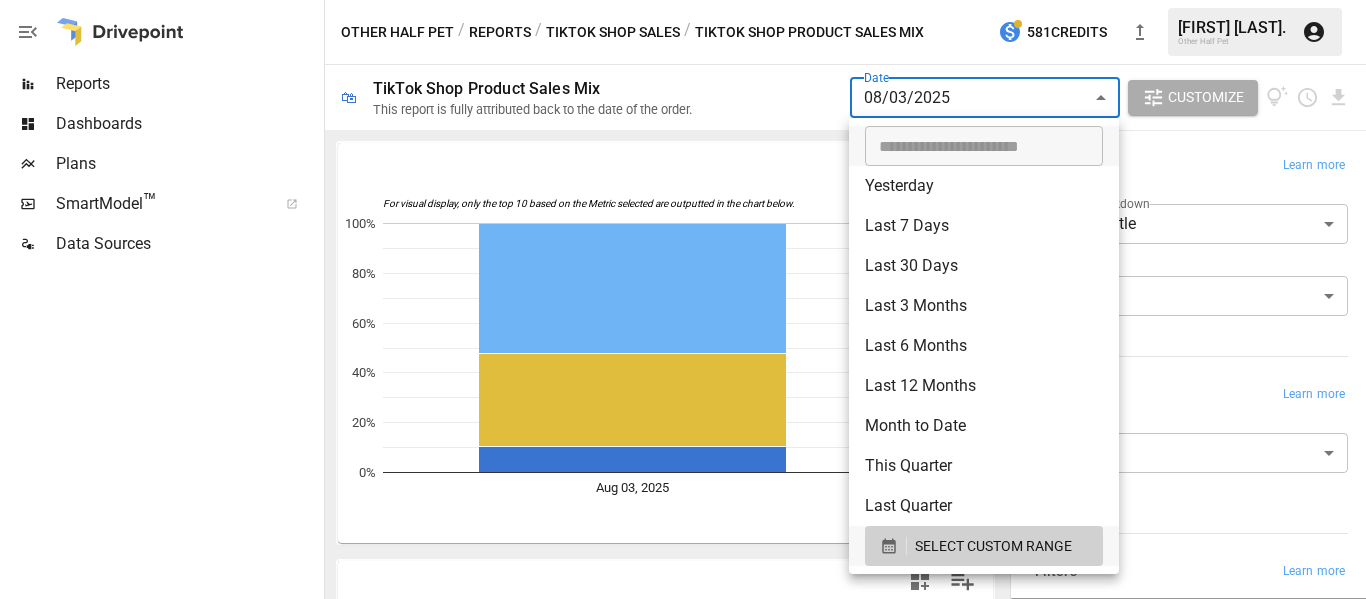 click on "Reports Dashboards Plans SmartModel ™ Data Sources Other Half Pet / Reports / TikTok Shop Sales / TikTok Shop Product Sales Mix 581  Credits [NAME] Other Half Pet 🛍 TikTok Shop Product Sales Mix This report is fully attributed back to the date of the order. Date 08/03/2025 ****** ​ Customize For visual display, only the top 10 based on the Metric selected are outputted in the chart below. Other Half Everyday - Clean Dog Multivit… Other Half Doggie Dental Oral Health P… Other Half Everyday - Clean Dog Mul… Aug 03, 2025 0% 20% 40% 60% 80% 100% Aug 03, 2025 Product Title 2025-08-03 Total Total 67 67 Other Half Everyday - Clean Dog Multivitamin Supplement | 45 Active Ingredients for Hip ​& Joint Support, Gut ​& Immune Support and Skin ​& Seasonal Allergy Support - 60 Scoops Bacon ​& Pumpkin Flavor Probiotics Natural Supplies 35 35 Other Half Doggie Dental Oral Health Powder - Bacon Flavor, 20 Scoops for Dog Breath Freshener, Plaque Remover, Tartar Control ​& Postbiotic Formula 25 25 7 7 Breakdown ​ Day" at bounding box center (683, 0) 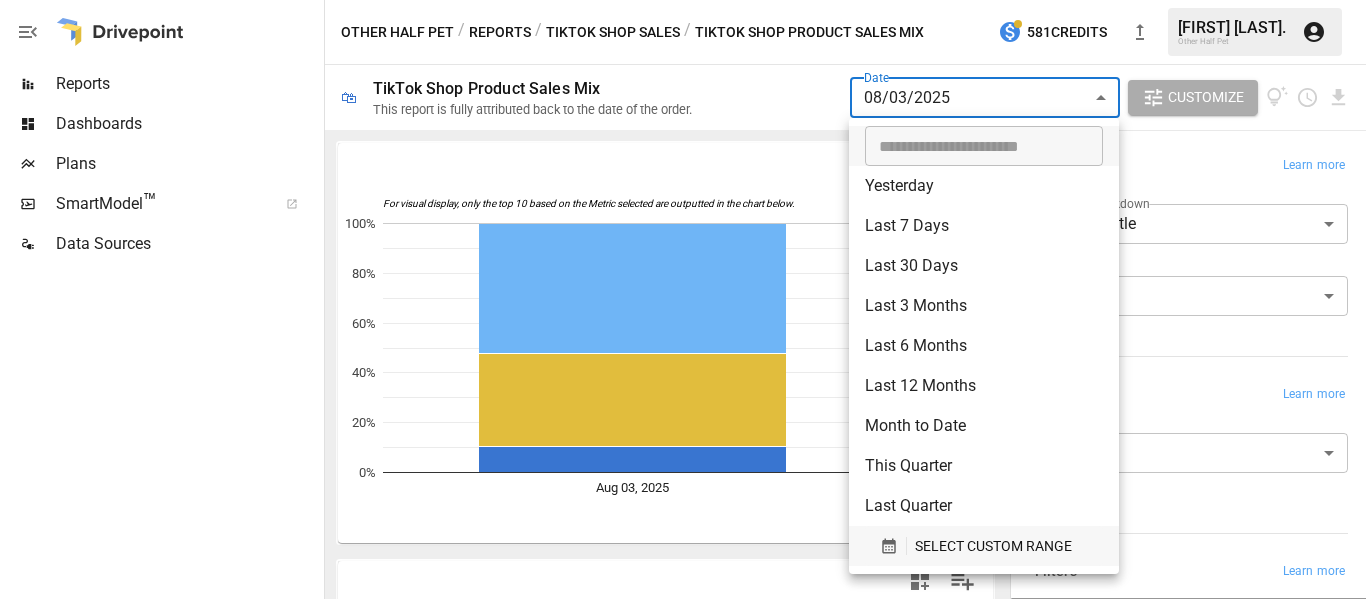 click on "SELECT CUSTOM RANGE" at bounding box center [993, 546] 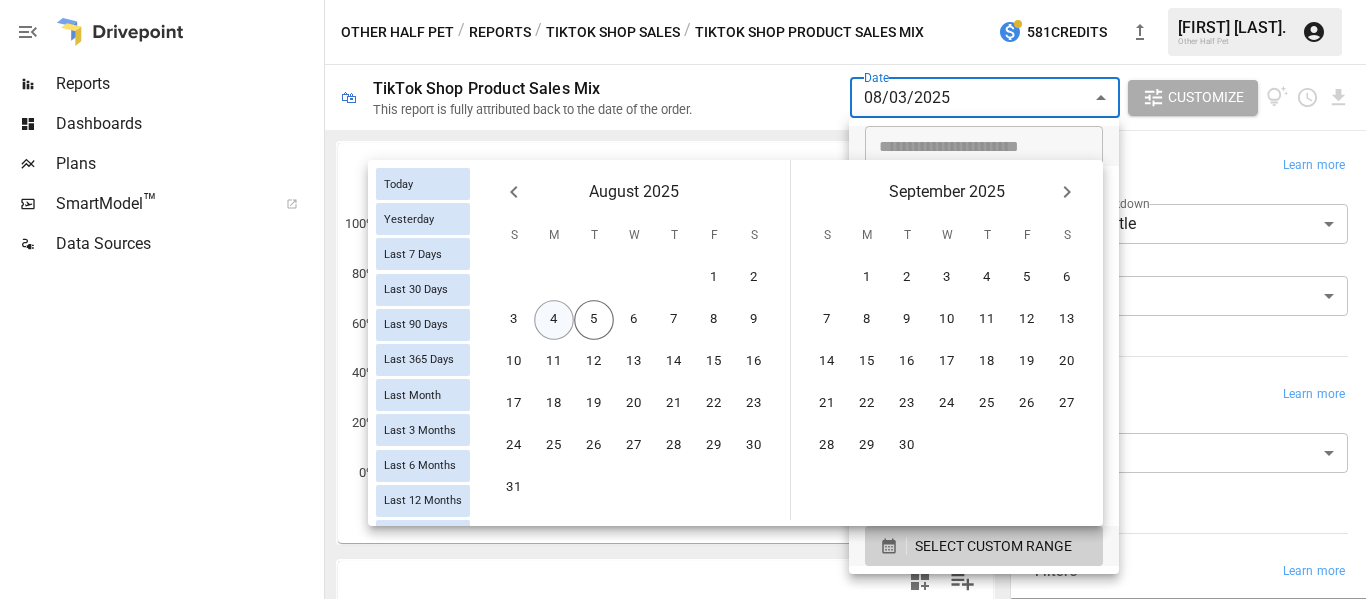 click on "4" at bounding box center [554, 320] 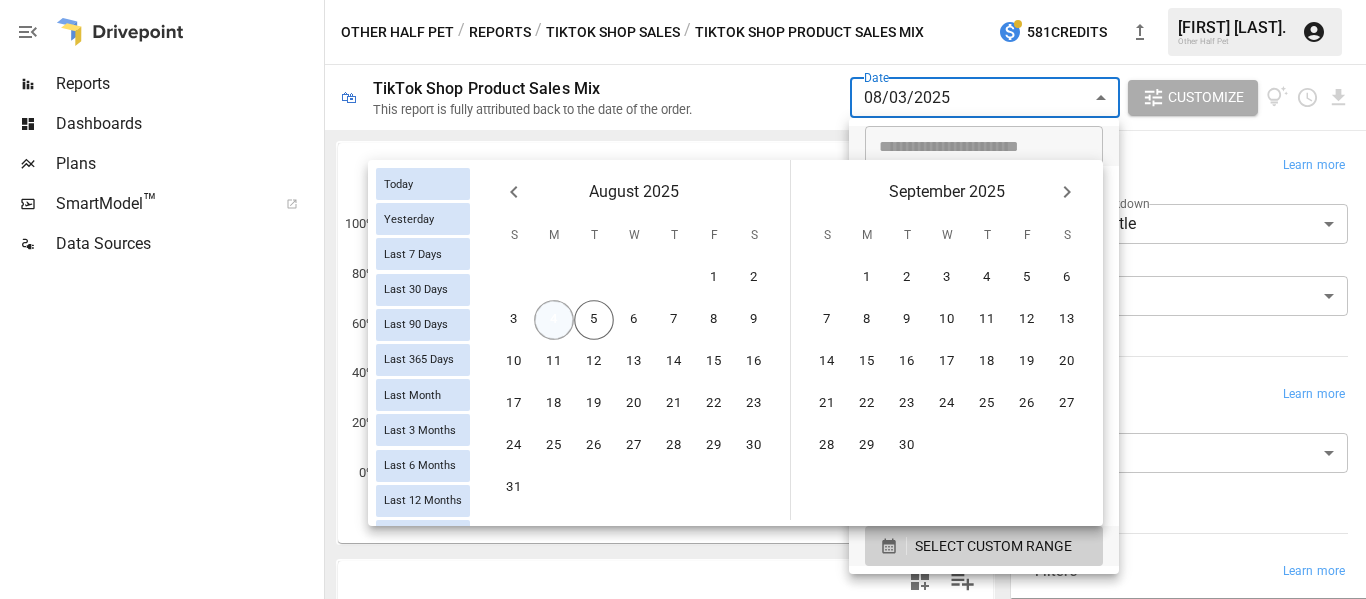 click on "4" at bounding box center [554, 320] 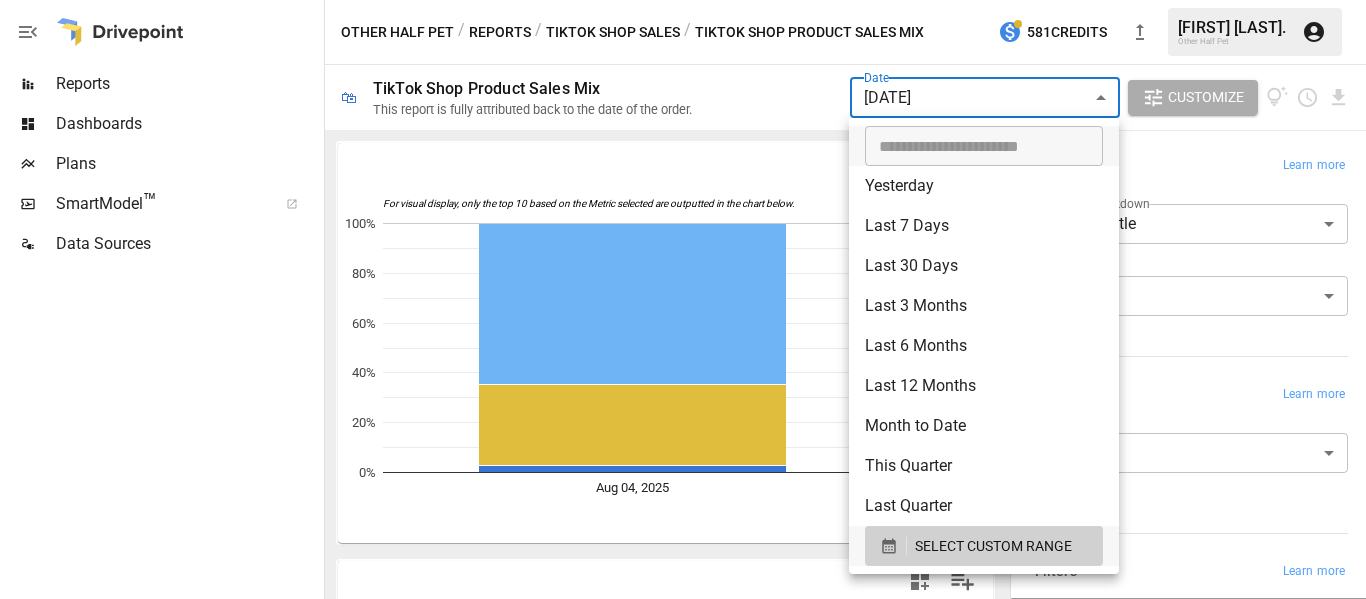 drag, startPoint x: 755, startPoint y: 87, endPoint x: 732, endPoint y: 123, distance: 42.72002 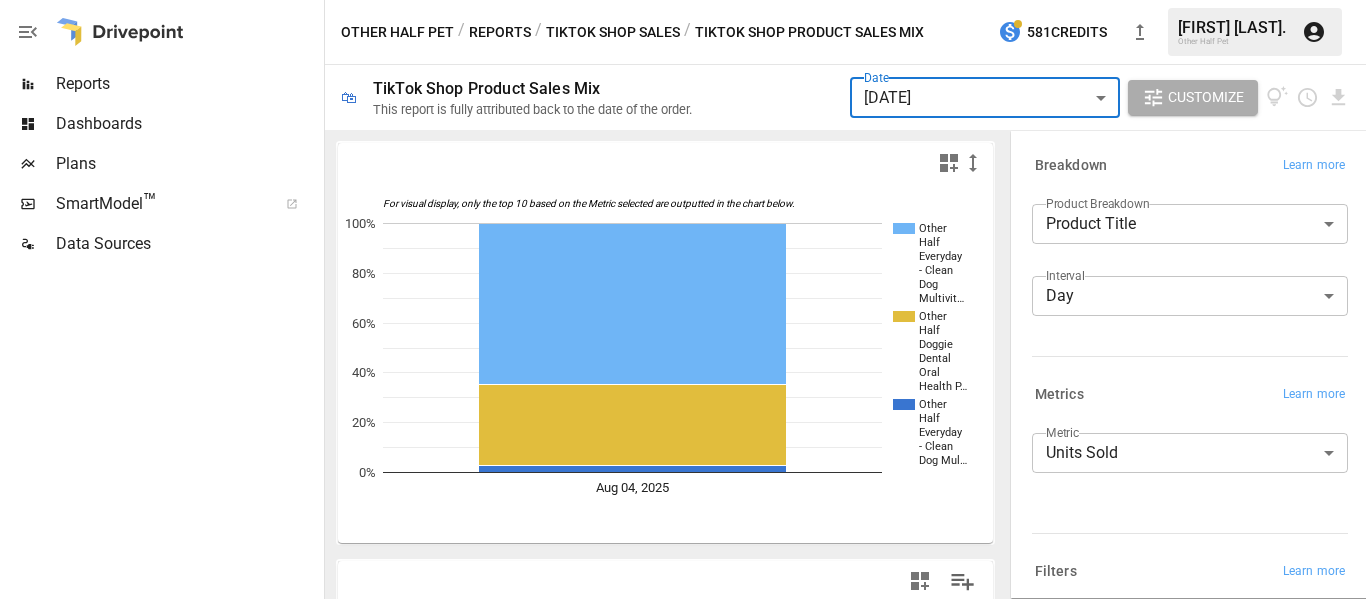 click on "2025-08-04" at bounding box center [683, 0] 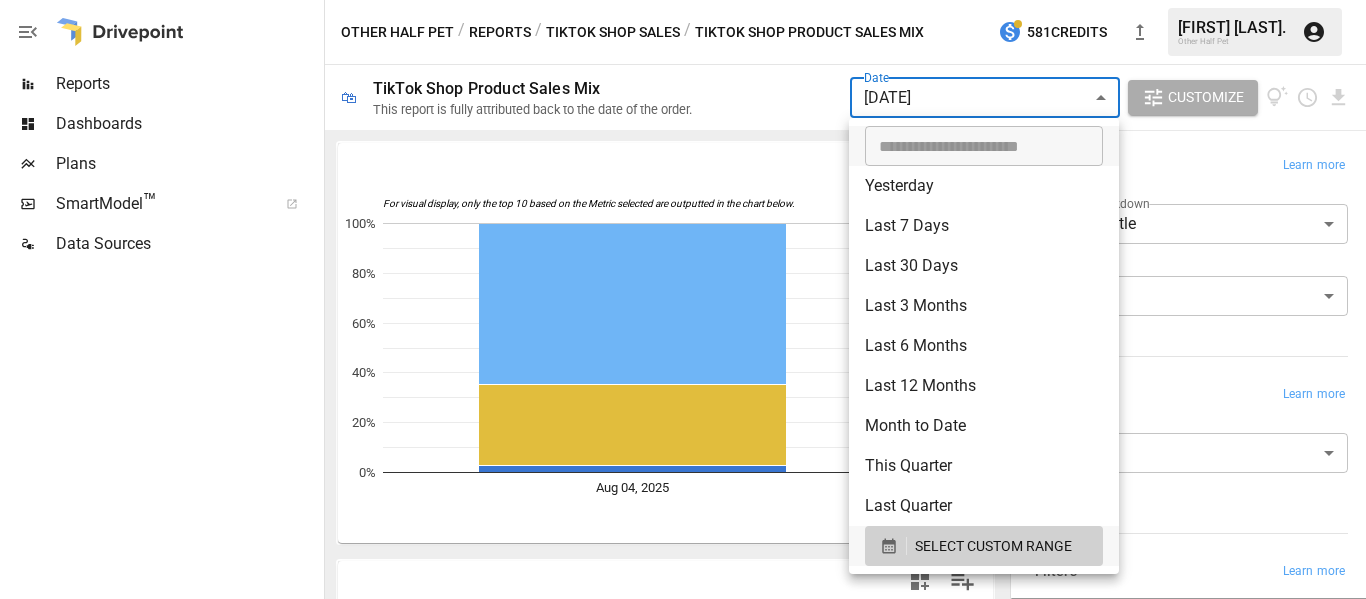 click at bounding box center [683, 299] 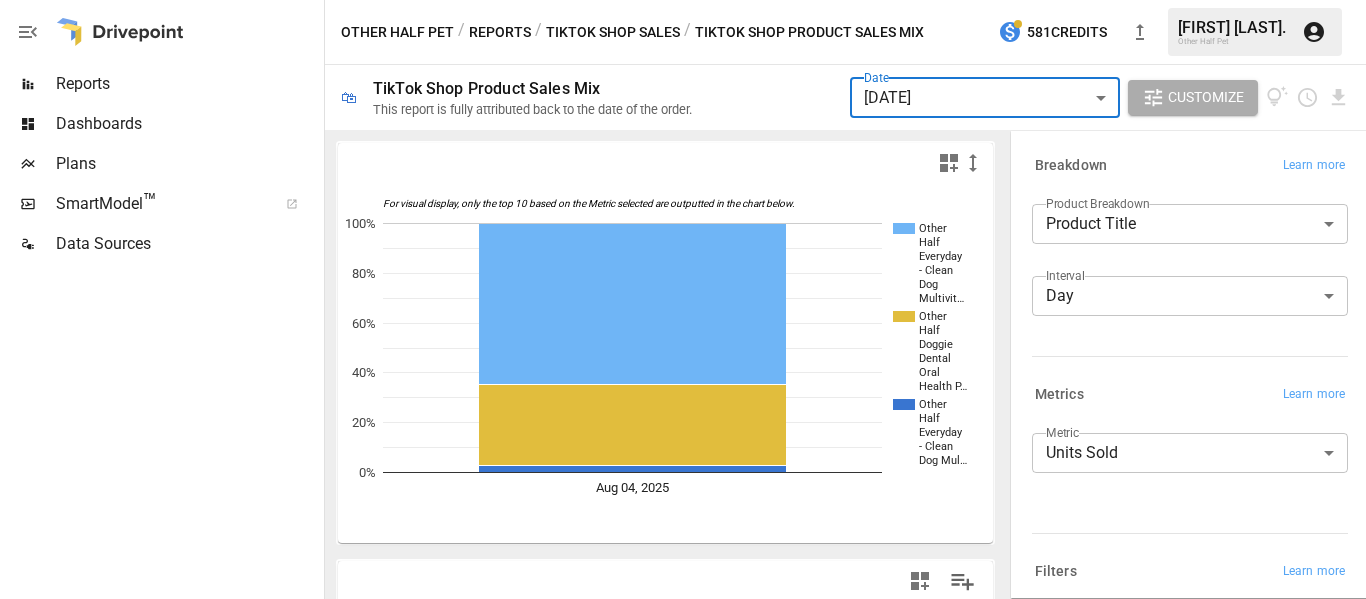click on "2025-08-04" at bounding box center (683, 0) 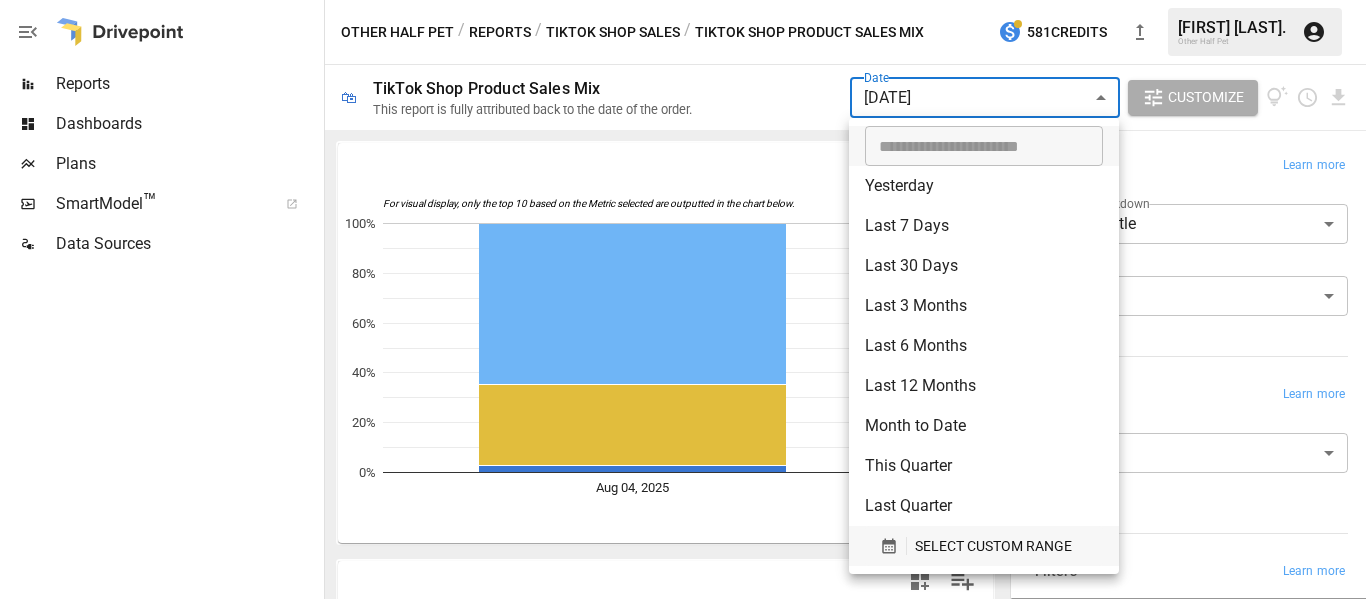 click on "SELECT CUSTOM RANGE" at bounding box center (984, 546) 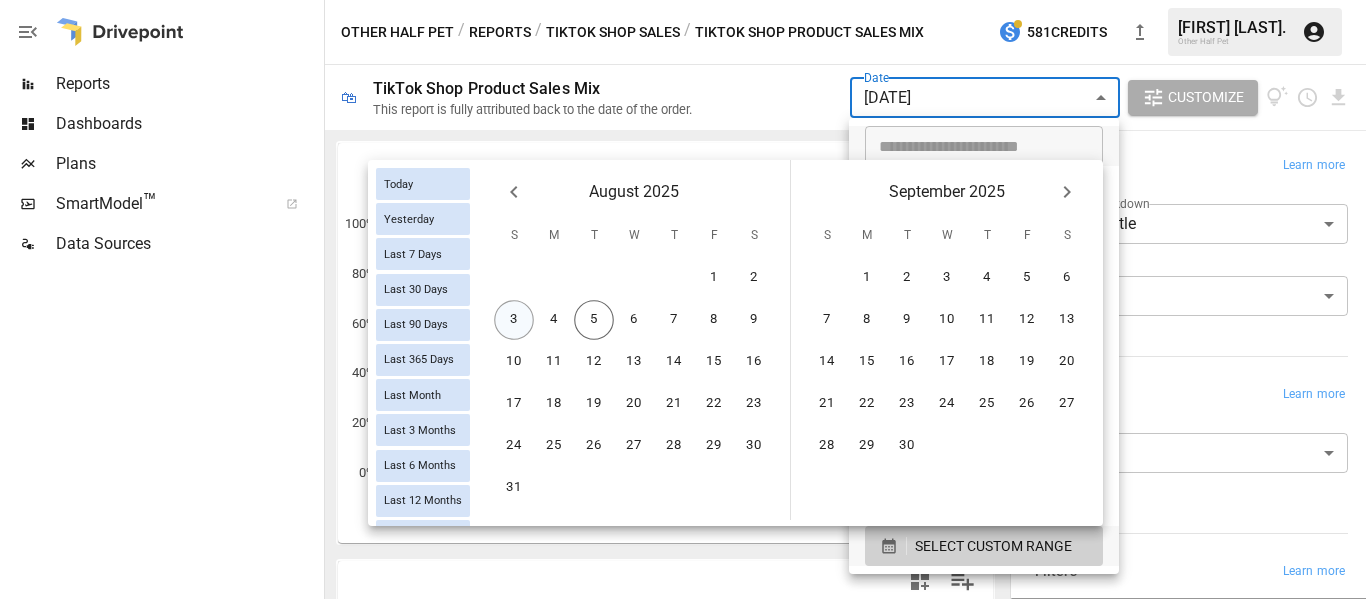 click on "3" at bounding box center [514, 320] 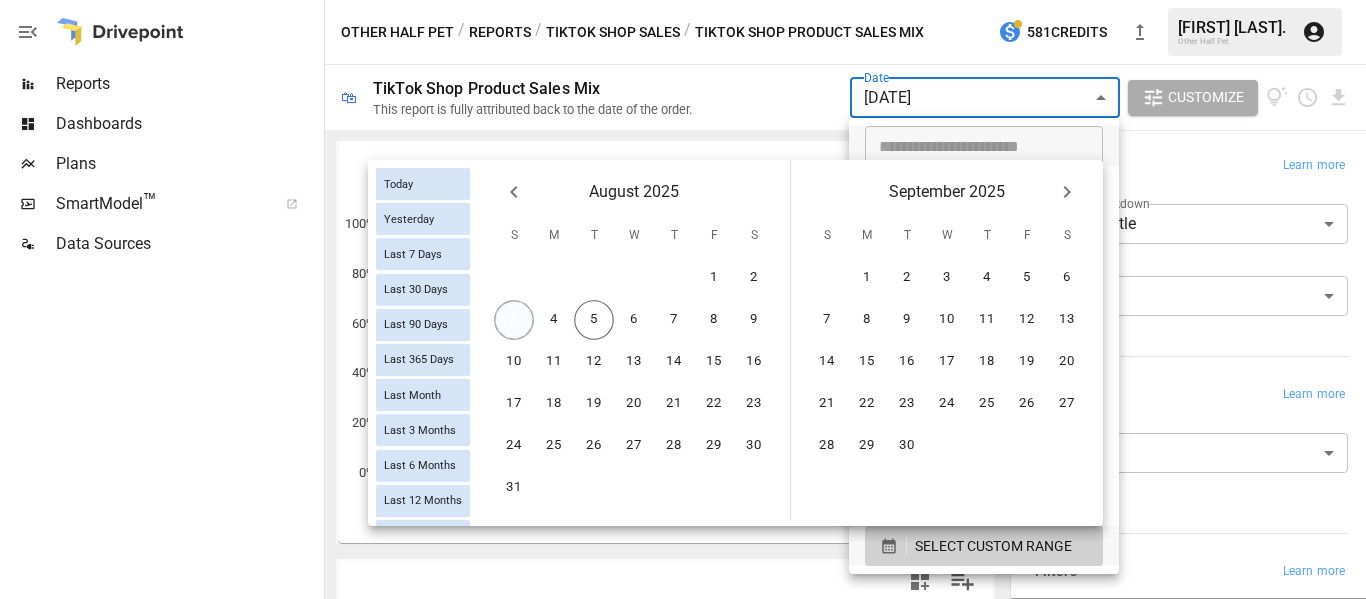 click on "3" at bounding box center (514, 320) 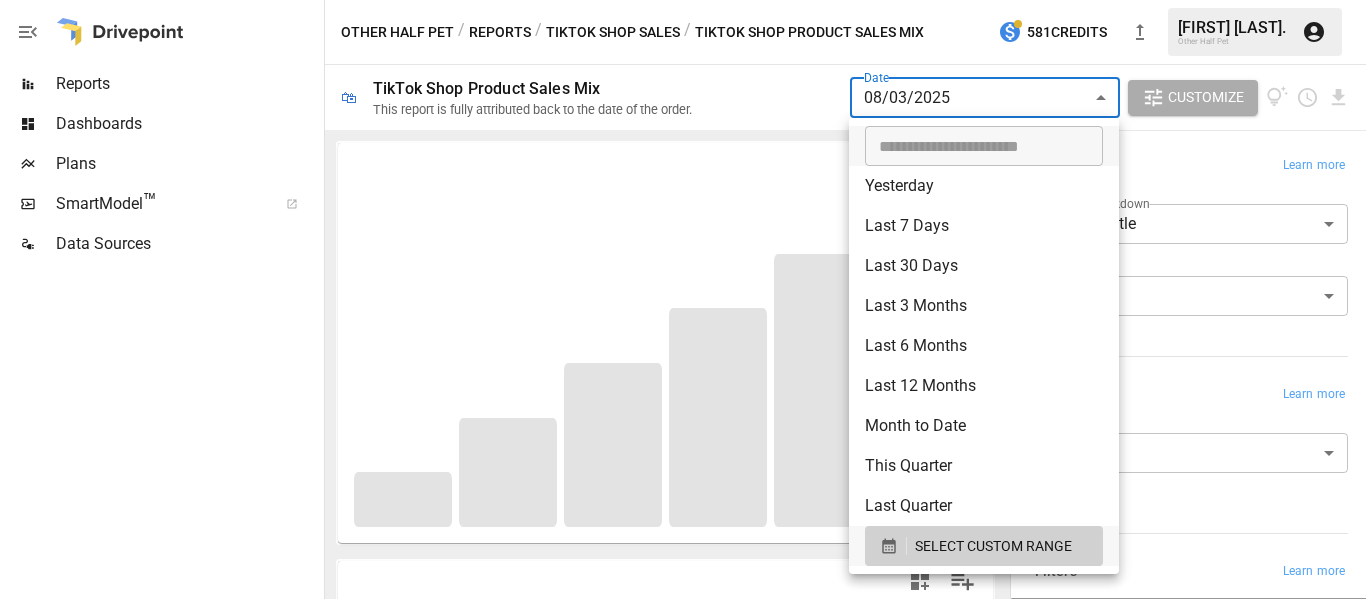 click at bounding box center [683, 299] 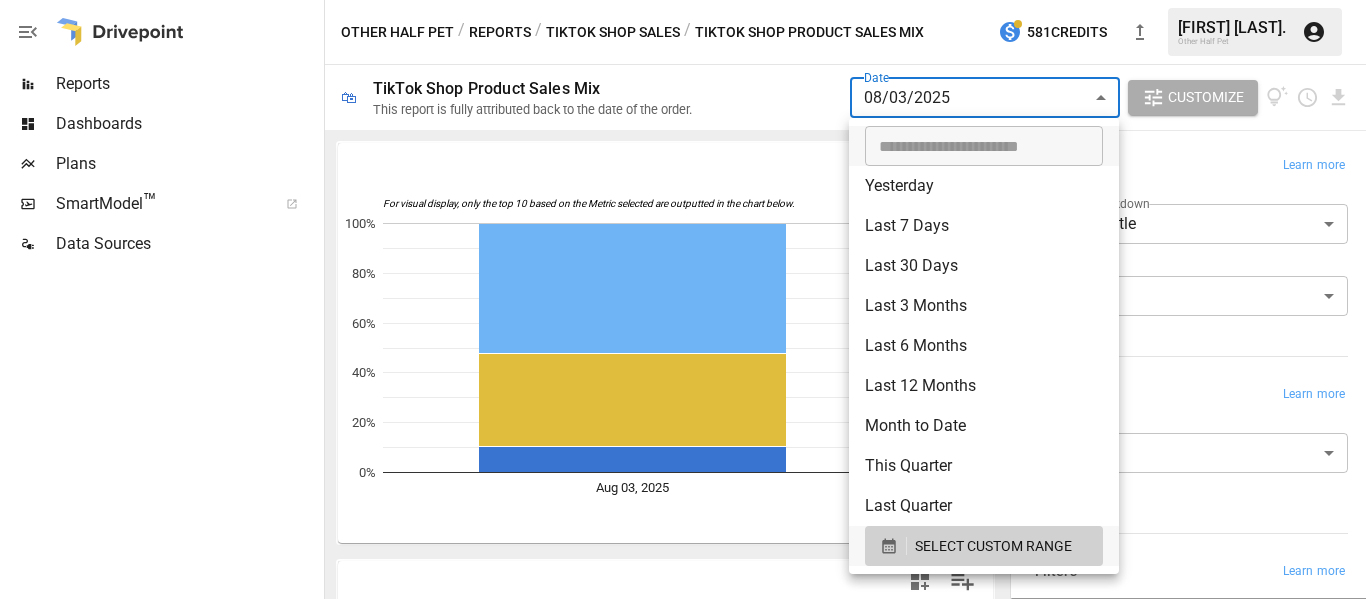 click on "Reports Dashboards Plans SmartModel ™ Data Sources Other Half Pet / Reports / TikTok Shop Sales / TikTok Shop Product Sales Mix 581  Credits [FIRST] [LAST]. Other Half Pet 🛍 TikTok Shop Product Sales Mix This report is fully attributed back to the date of the order. Date [DATE] ****** ​ Customize For visual display, only the top 10 based on the Metric selected are outputted in the chart below. Other Half Everyday - Clean Dog Multivit… Other Half Doggie Dental Oral Health P… Other Half Everyday - Clean Dog Mul… [DATE] 0% 20% 40% 60% 80% 100% [DATE] Product Title [DATE] Total Total 67 67 Other Half Everyday - Clean Dog Multivitamin Supplement | 45 Active Ingredients for Hip & Joint Support, Gut & Immune Support and Skin & Seasonal Allergy Support - 60 Scoops Bacon & Pumpkin Flavor Probiotics Natural Supplies 35 35 Other Half Doggie Dental Oral Health Powder - Bacon Flavor, 20 Scoops for Dog Breath Freshener, Plaque Remover, Tartar Control & Postbiotic Formula 25 25 7 7 Breakdown ​ Day" at bounding box center [683, 0] 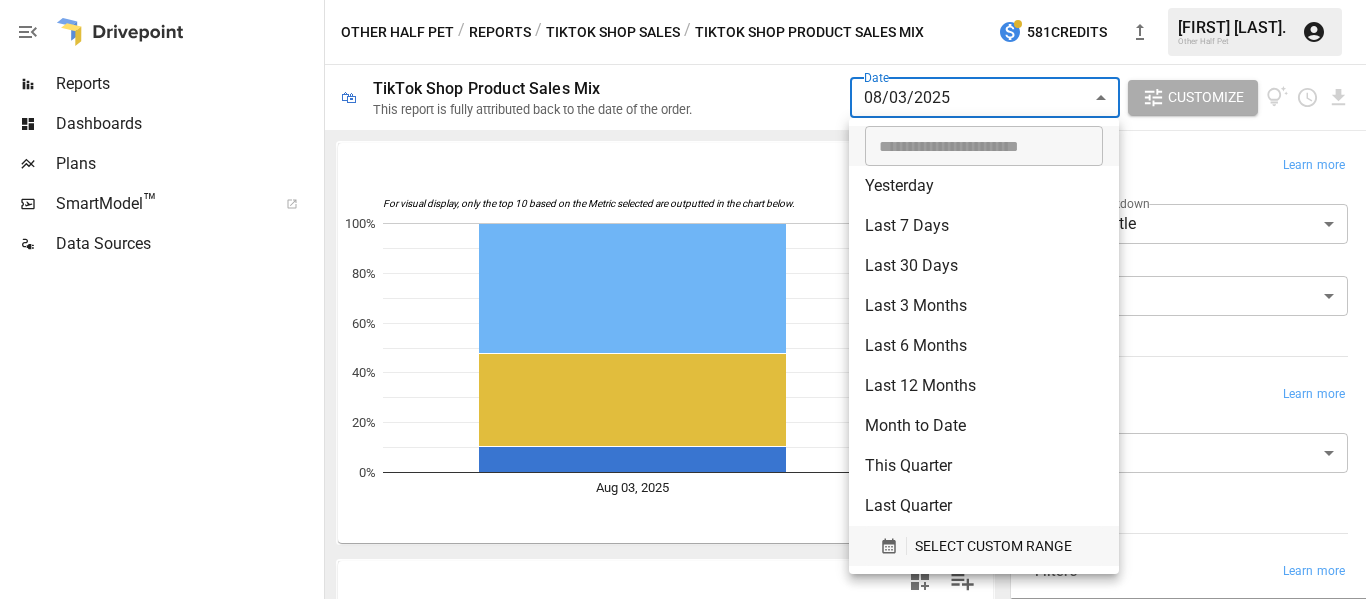click on "SELECT CUSTOM RANGE" at bounding box center [984, 546] 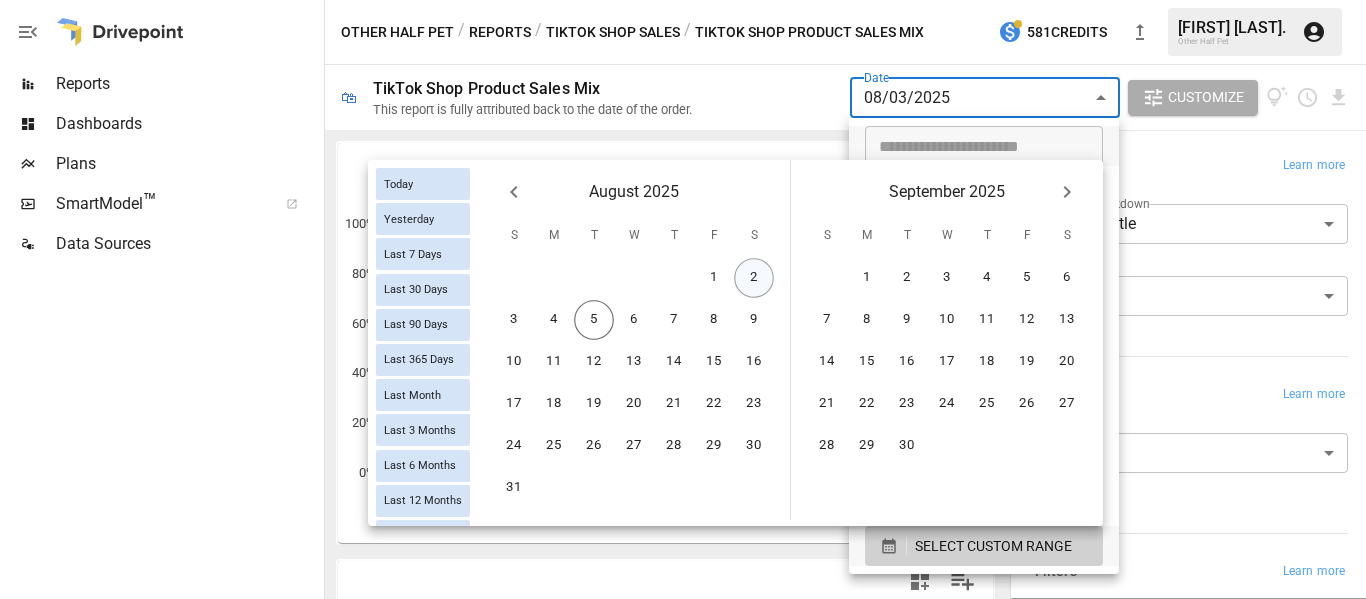 click on "2" at bounding box center [754, 278] 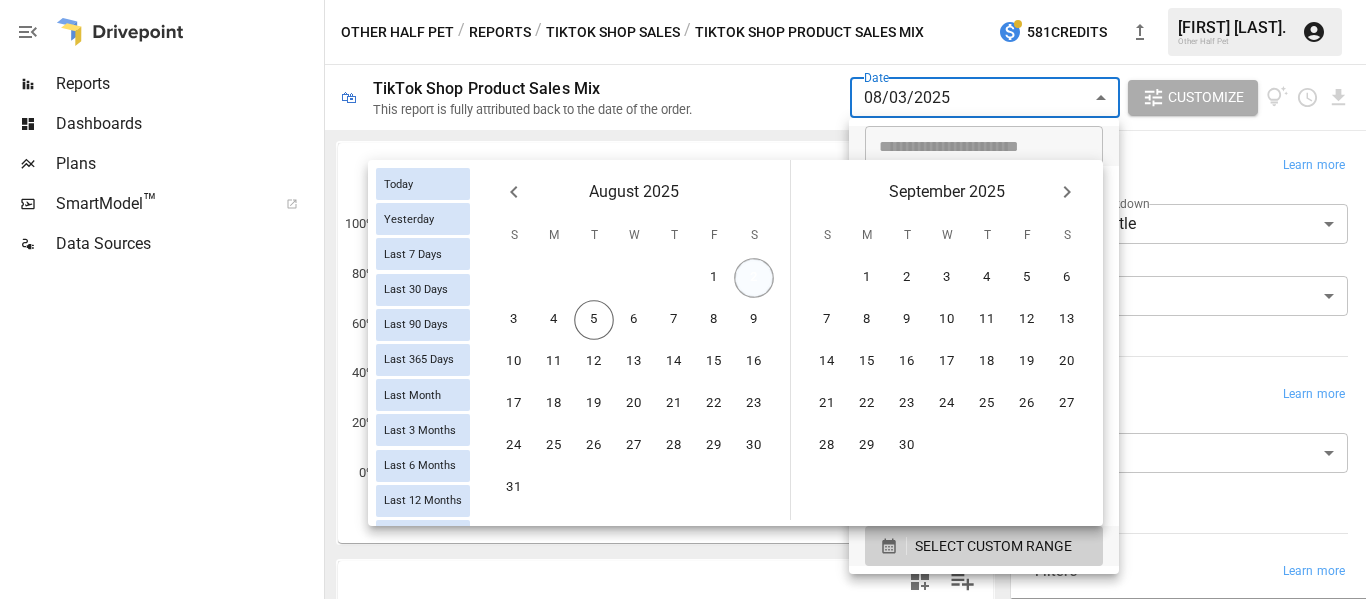 click on "2" at bounding box center [754, 278] 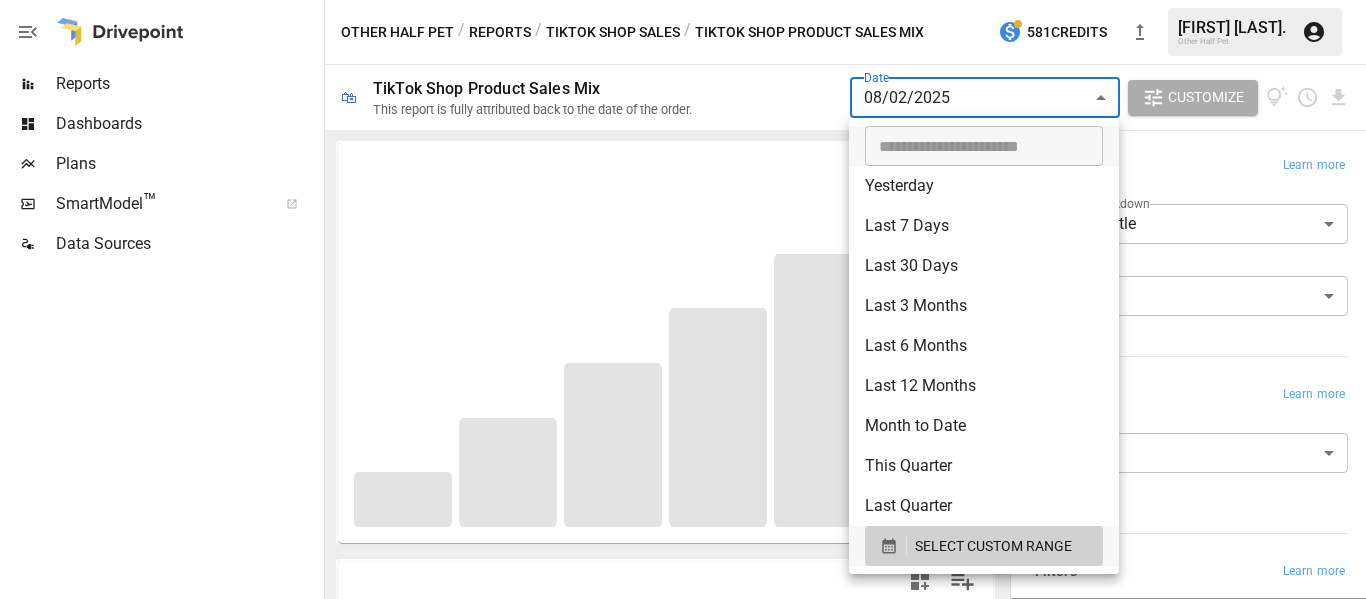 click at bounding box center [683, 299] 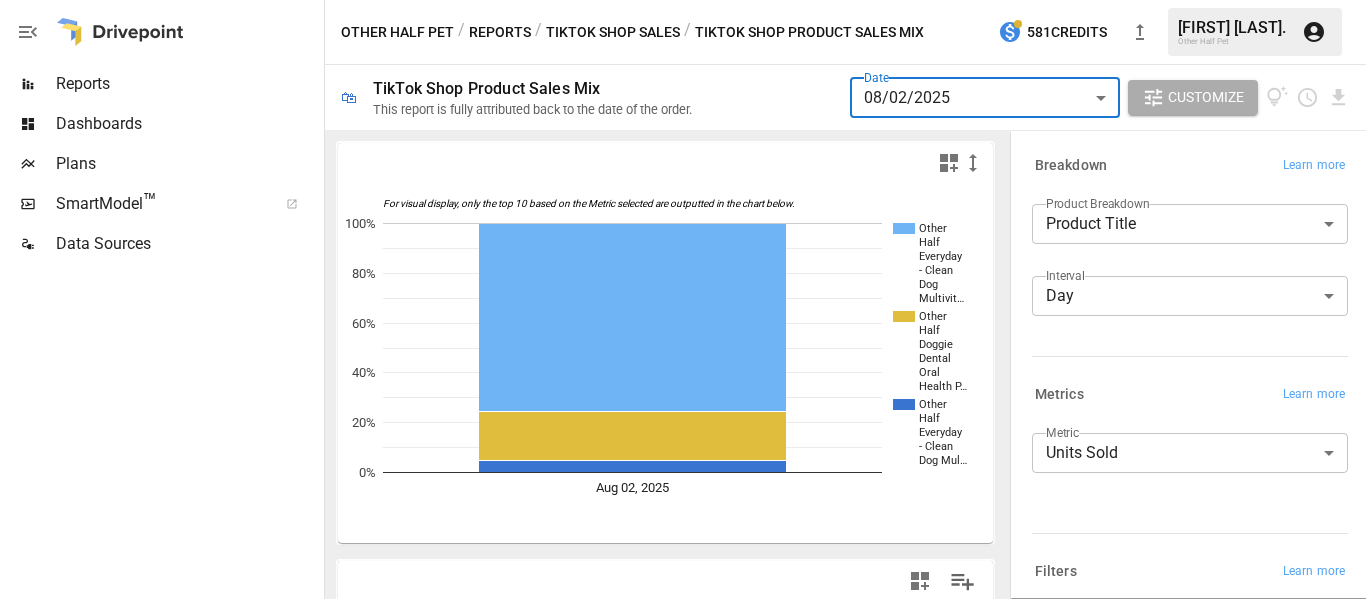 click on "Reports Dashboards Plans SmartModel ™ Data Sources Other Half Pet / Reports / TikTok Shop Sales / TikTok Shop Product Sales Mix 581  Credits [NAME] Other Half Pet 🛍 TikTok Shop Product Sales Mix This report is fully attributed back to the date of the order. Date 08/02/2025 ****** ​ Customize For visual display, only the top 10 based on the Metric selected are outputted in the chart below. Other Half Everyday - Clean Dog Multivit… Other Half Doggie Dental Oral Health P… Other Half Everyday - Clean Dog Mul… Aug 02, 2025 0% 20% 40% 60% 80% 100% Aug 04, 2025 Product Title 2025-08-02 Total Total 106 106 Other Half Everyday - Clean Dog Multivitamin Supplement | 45 Active Ingredients for Hip ​& Joint Support, Gut ​& Immune Support and Skin ​& Seasonal Allergy Support - 60 Scoops Bacon ​& Pumpkin Flavor Probiotics Natural Supplies 80 80 Other Half Doggie Dental Oral Health Powder - Bacon Flavor, 20 Scoops for Dog Breath Freshener, Plaque Remover, Tartar Control ​& Postbiotic Formula 21 21 5 5 Breakdown ​" at bounding box center (683, 0) 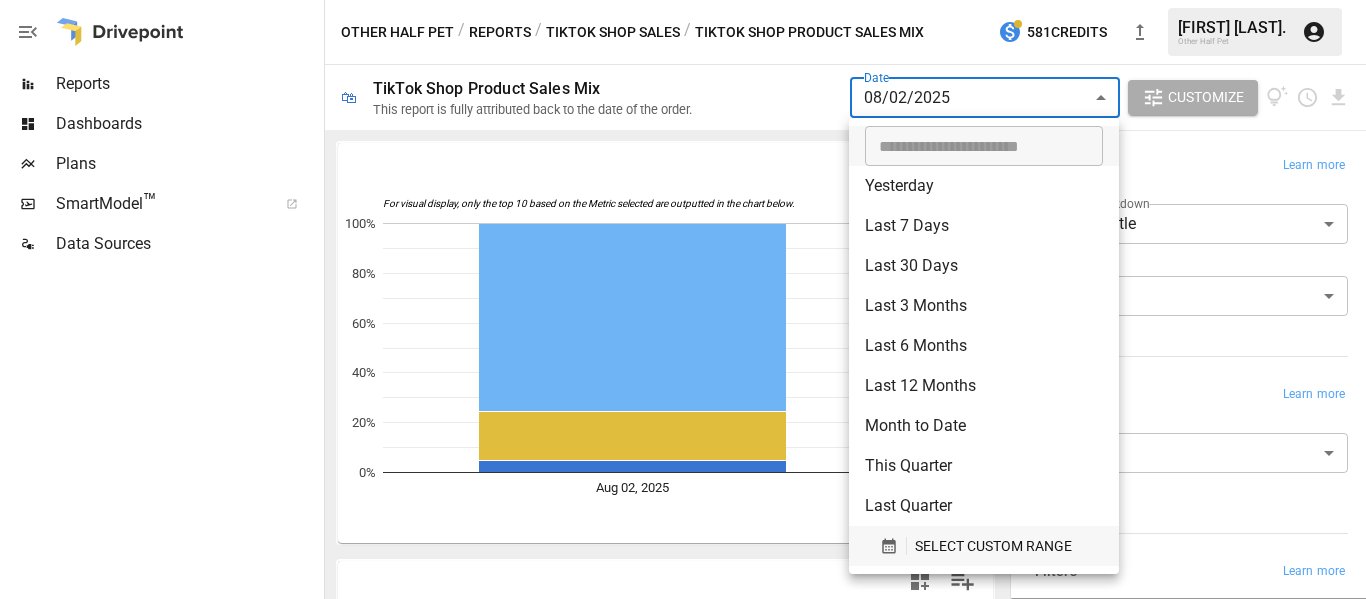 click on "SELECT CUSTOM RANGE" at bounding box center [993, 546] 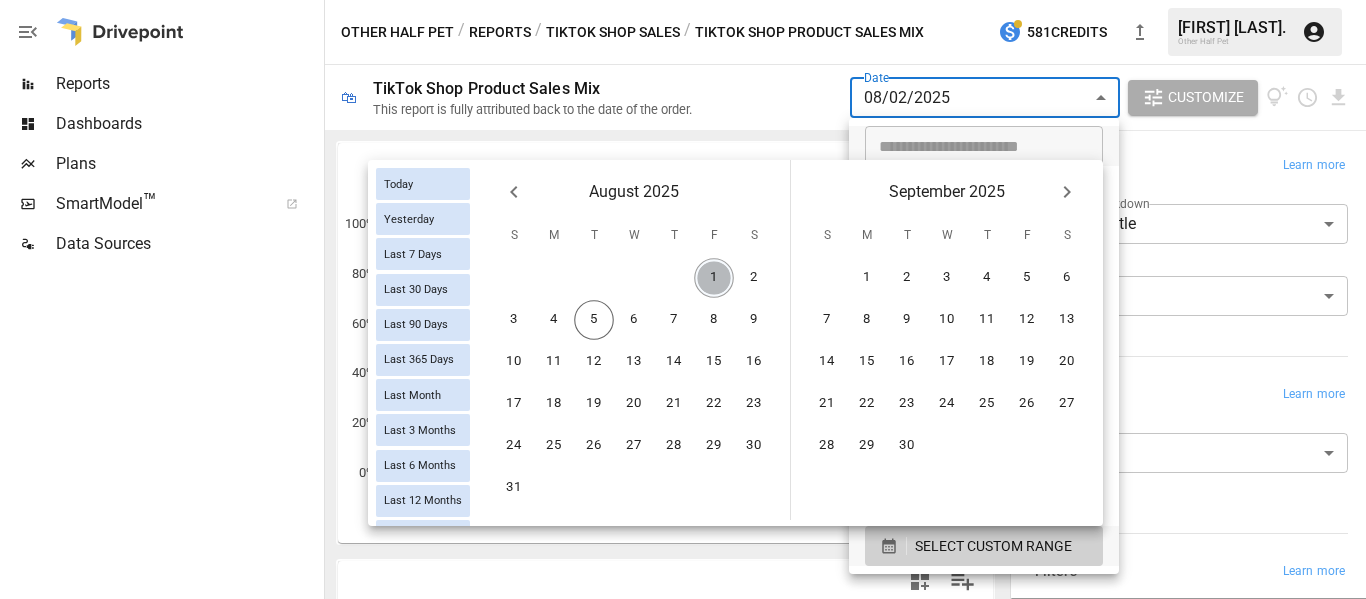 click on "1" at bounding box center [714, 278] 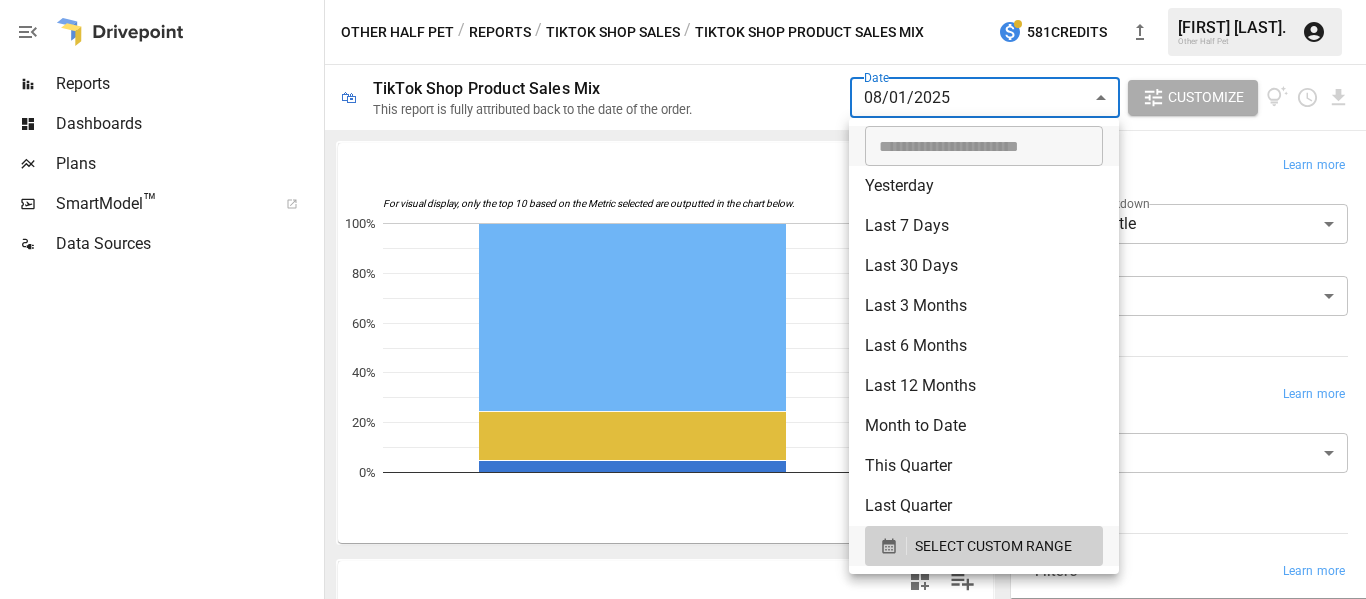 click at bounding box center [683, 299] 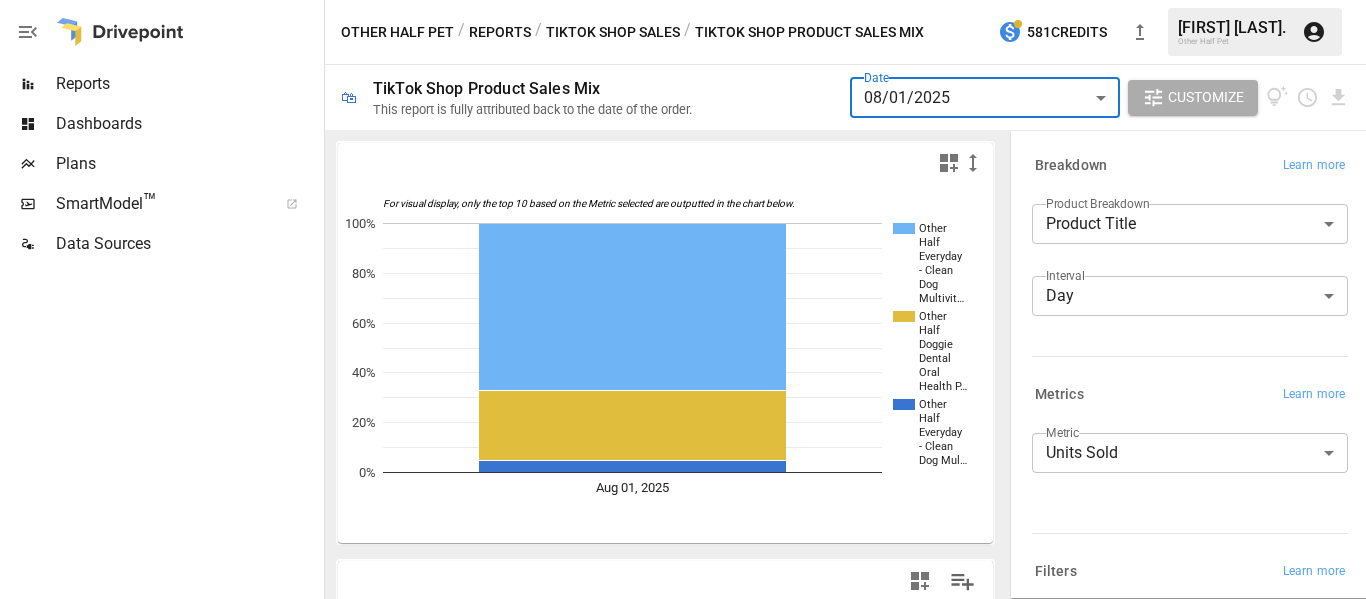 click on "2025-08-01" at bounding box center [683, 0] 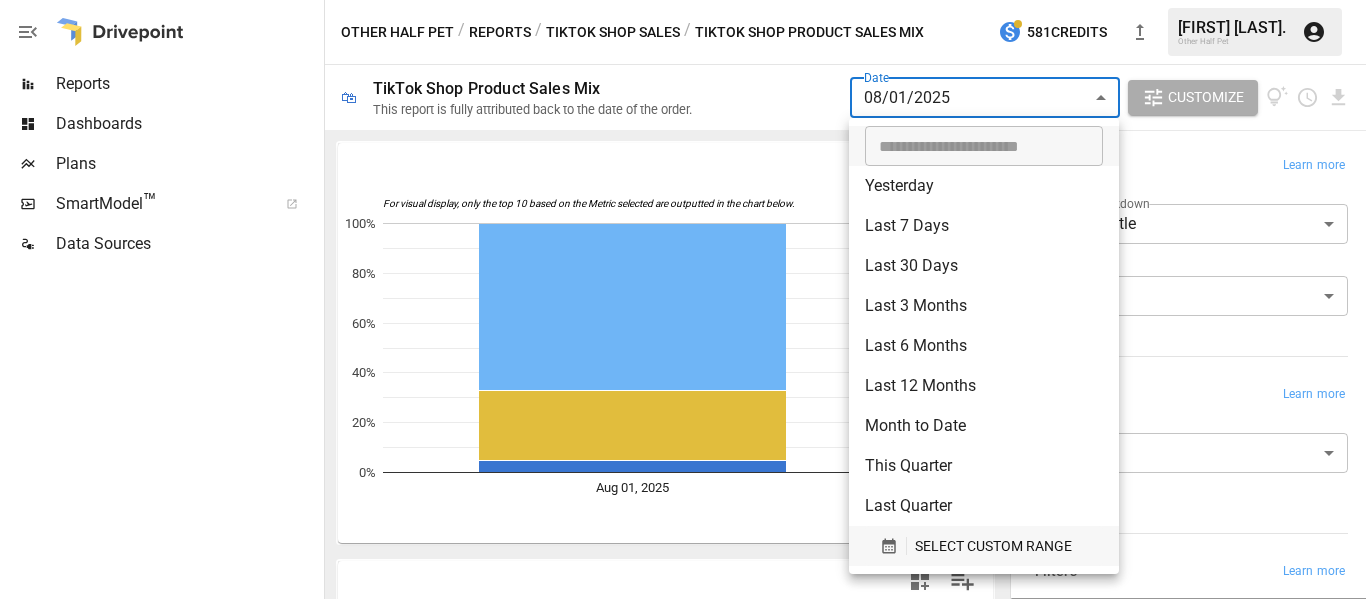 click on "SELECT CUSTOM RANGE" at bounding box center [993, 546] 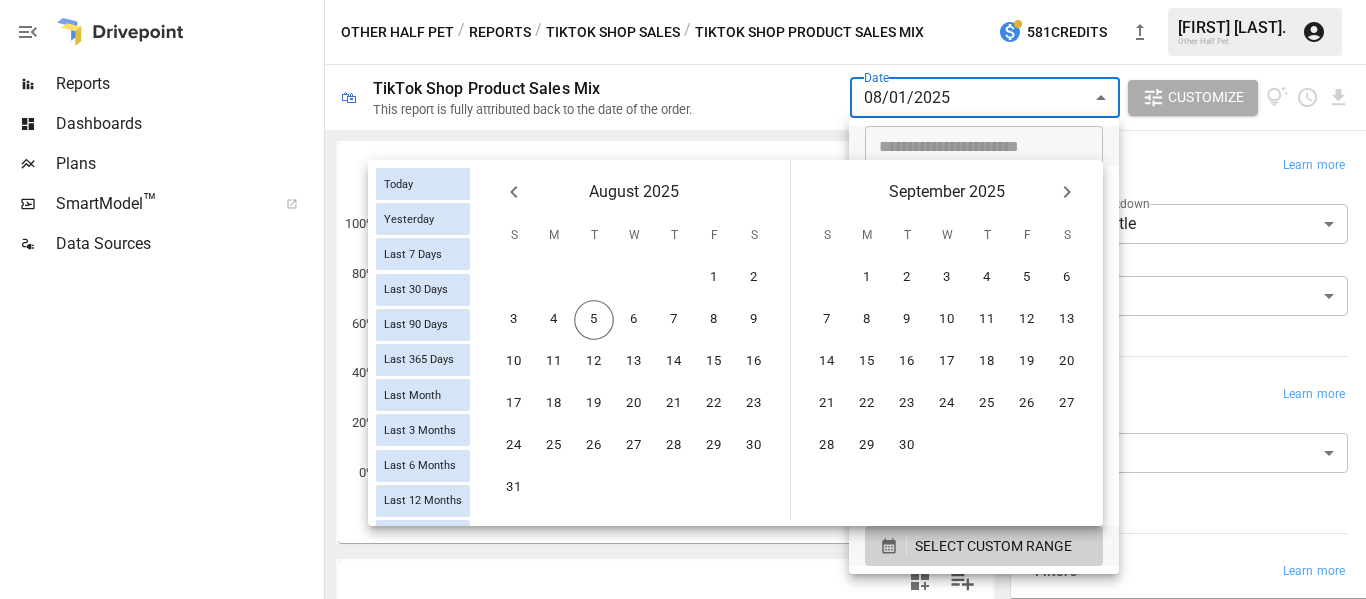 drag, startPoint x: 511, startPoint y: 196, endPoint x: 523, endPoint y: 193, distance: 12.369317 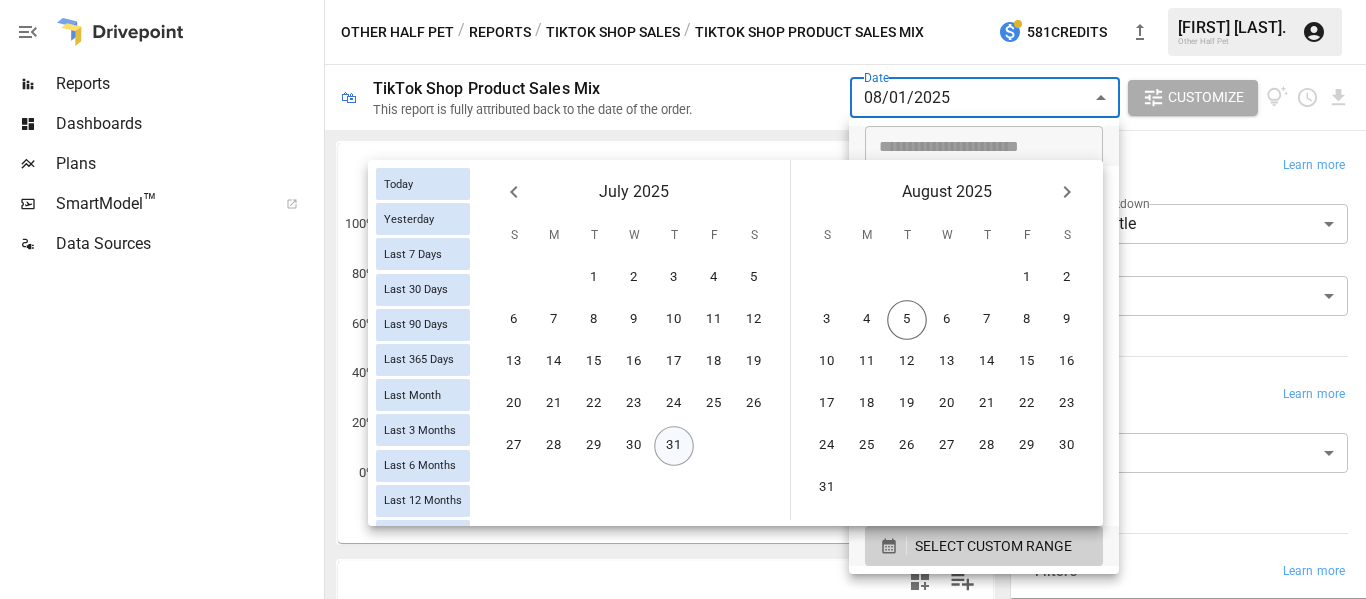 click on "31" at bounding box center (674, 446) 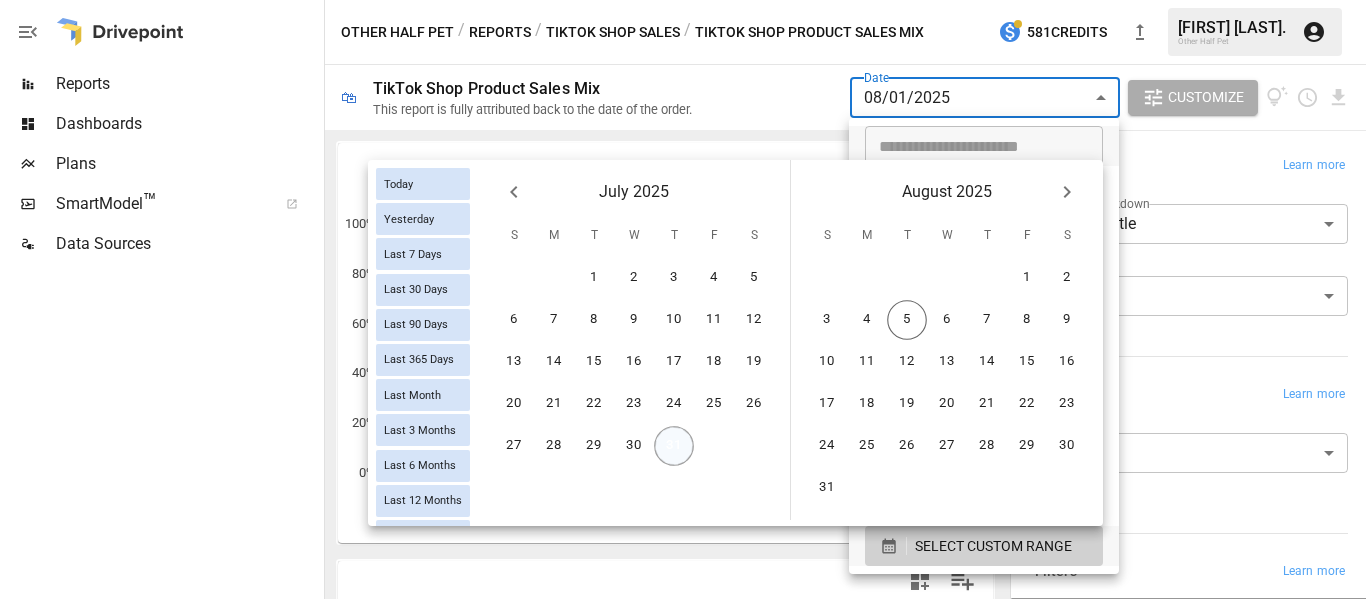 click on "31" at bounding box center (674, 446) 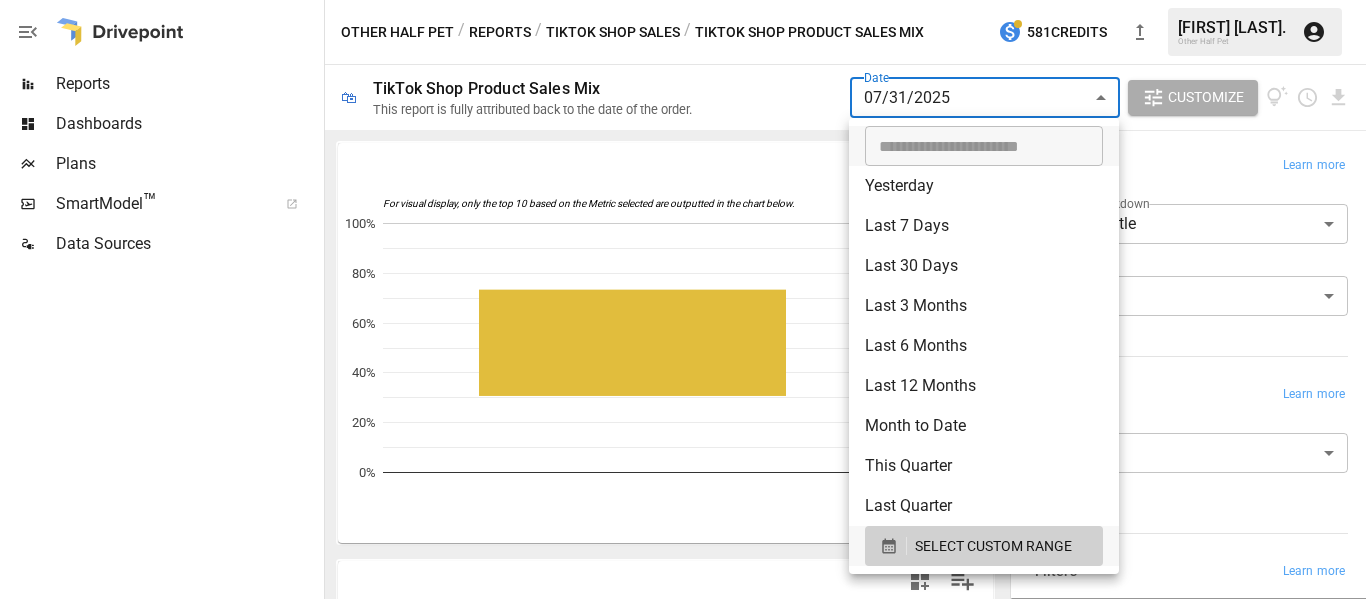 click at bounding box center (683, 299) 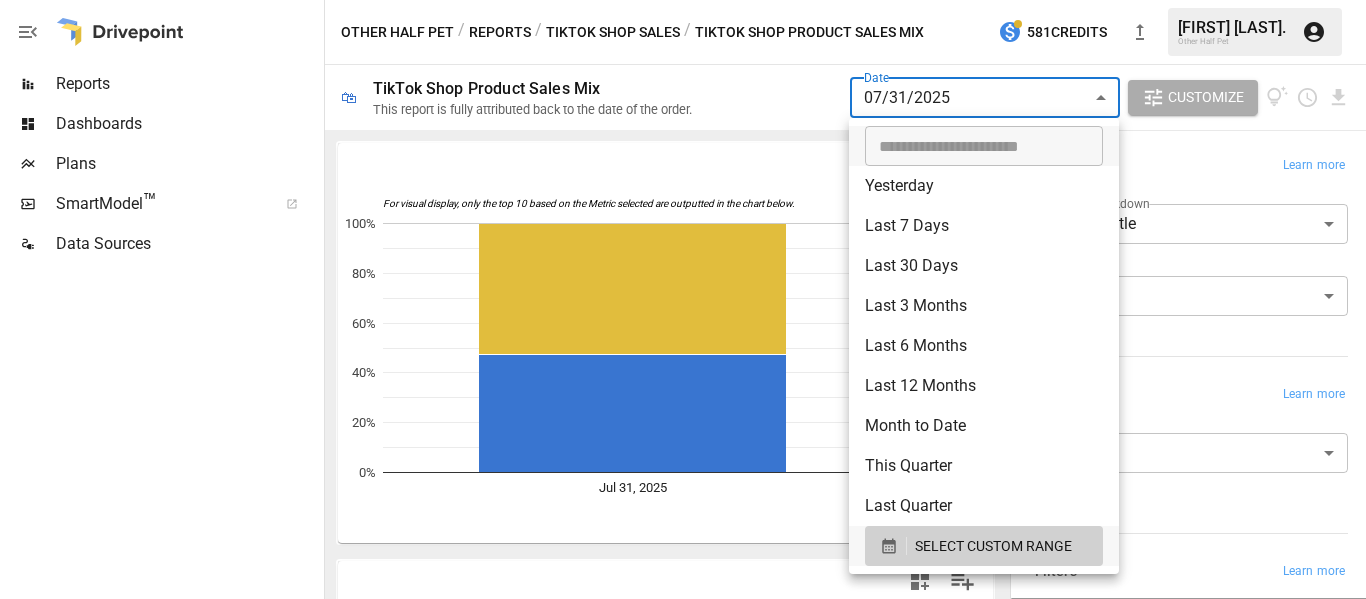 click on "25 (37.31%)" at bounding box center (683, 0) 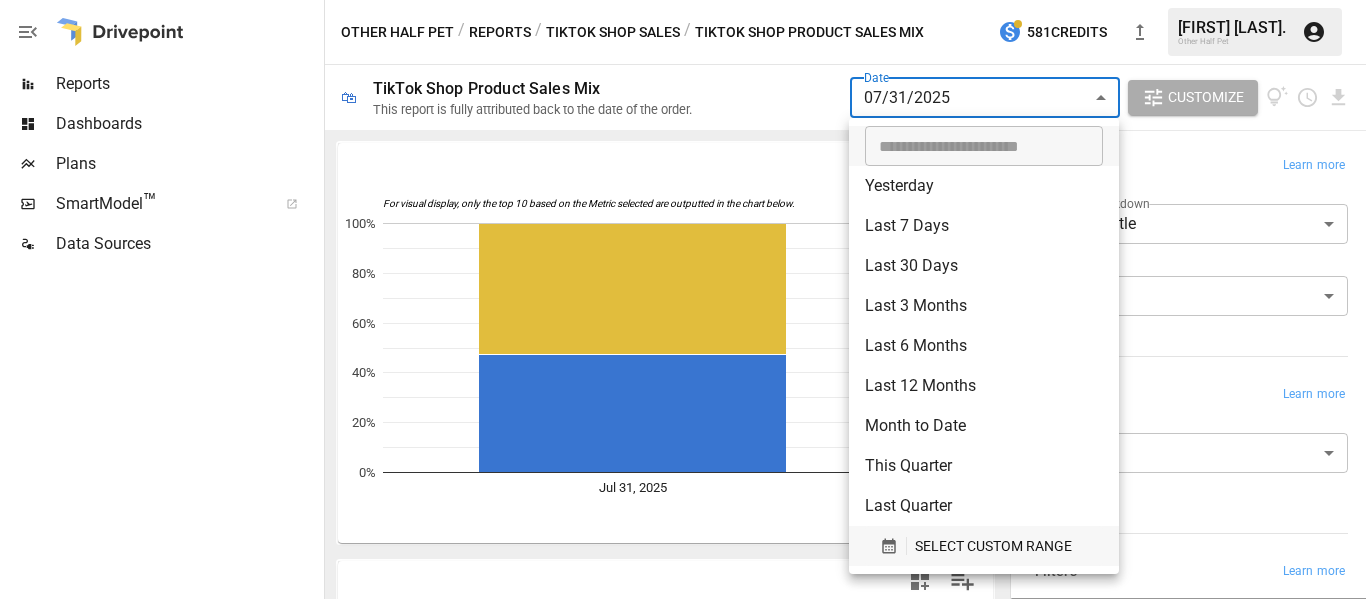 click on "SELECT CUSTOM RANGE" at bounding box center (993, 546) 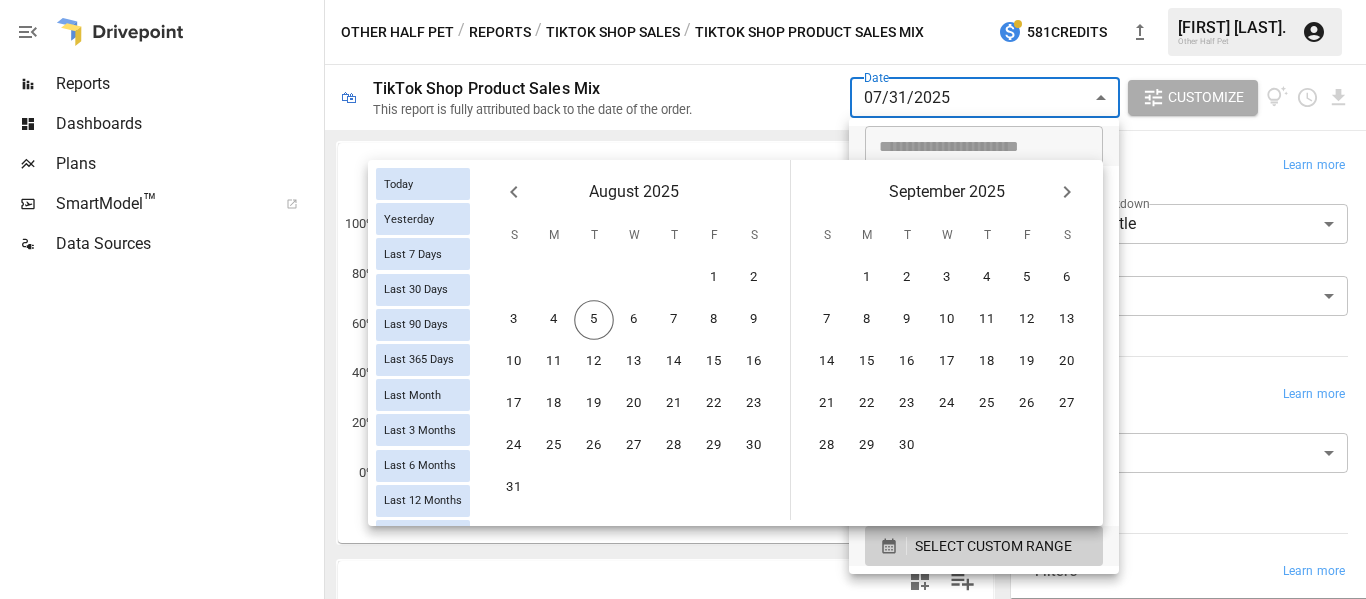click 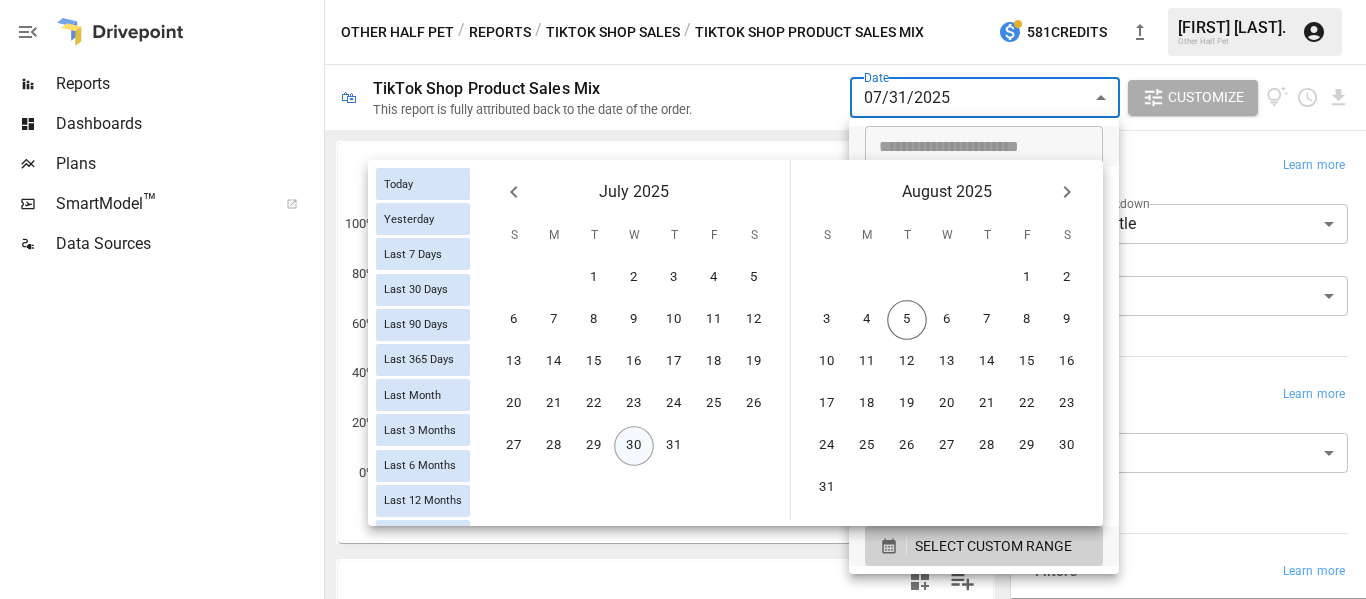 click on "30" at bounding box center (634, 446) 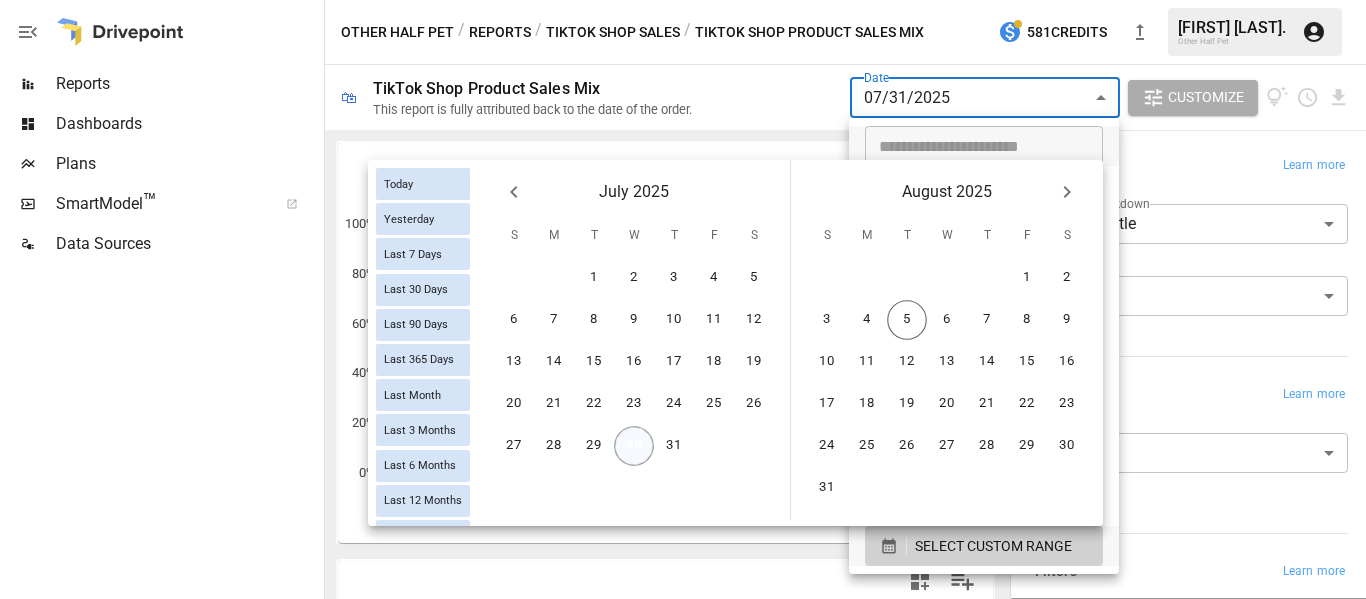 click on "30" at bounding box center (634, 446) 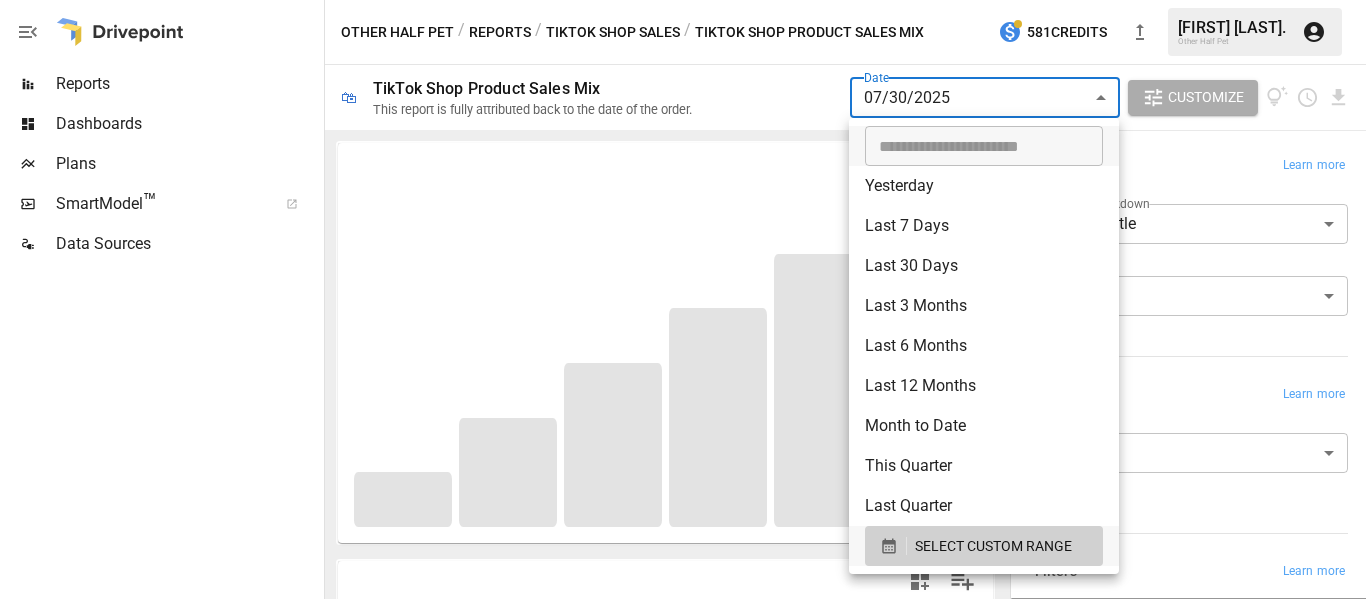 click at bounding box center [683, 299] 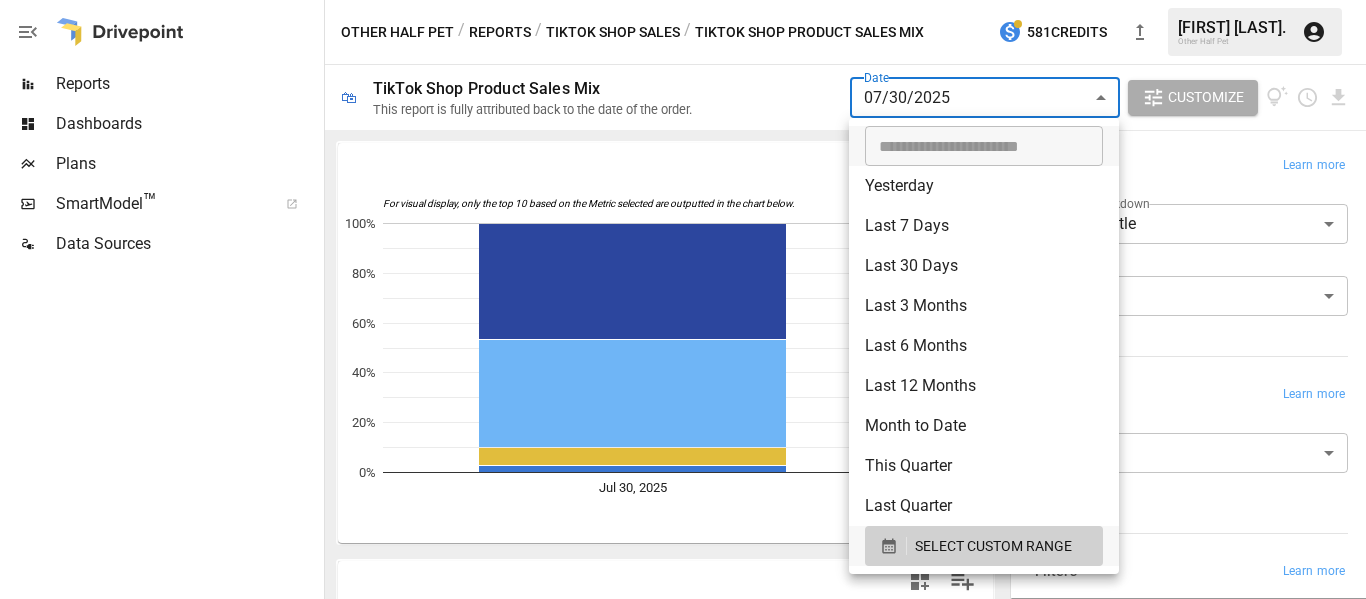 click on "2025-07-30" at bounding box center [683, 0] 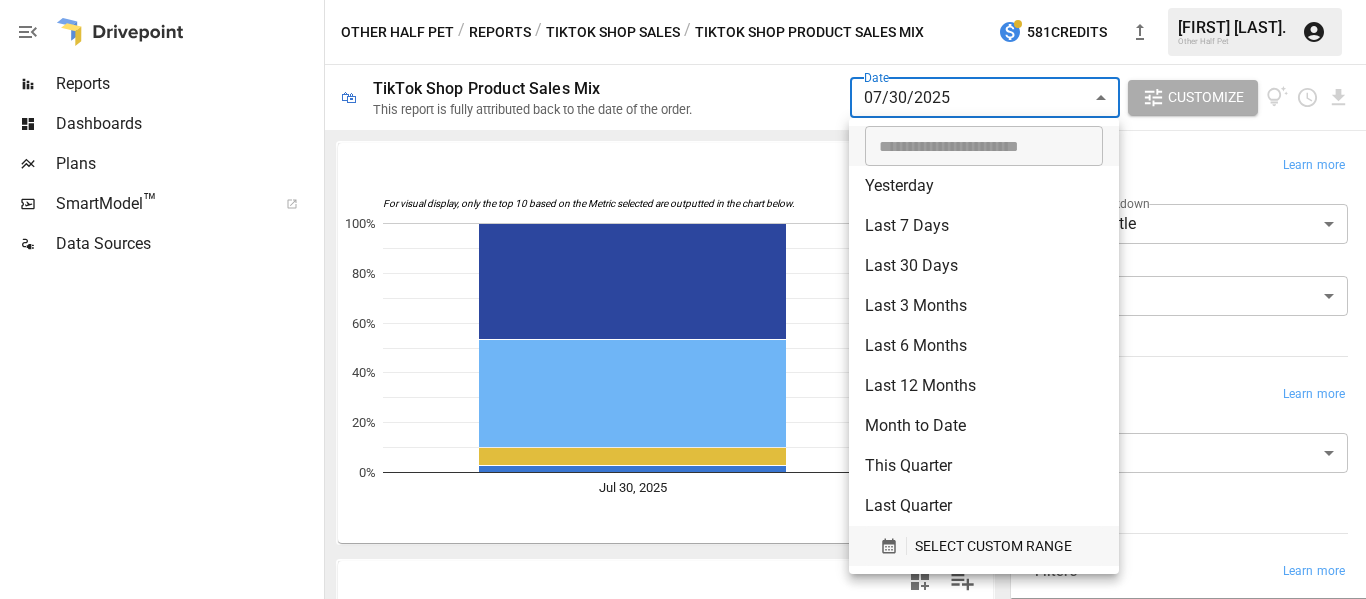 click at bounding box center [893, 546] 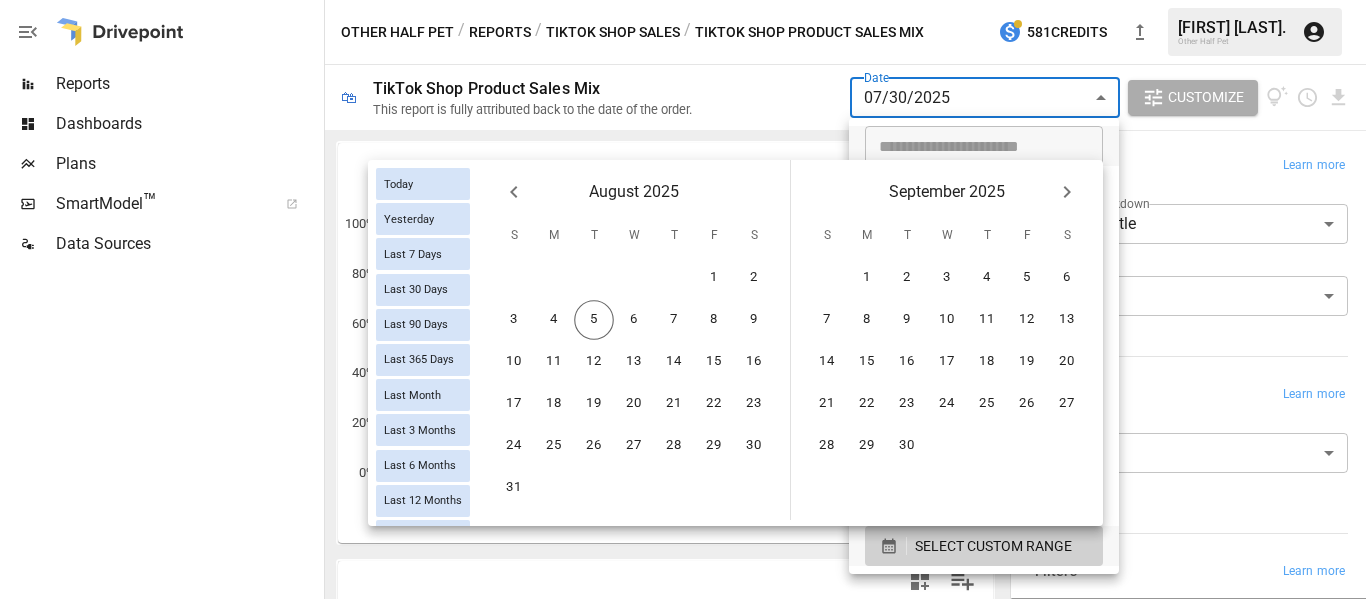 click at bounding box center (514, 192) 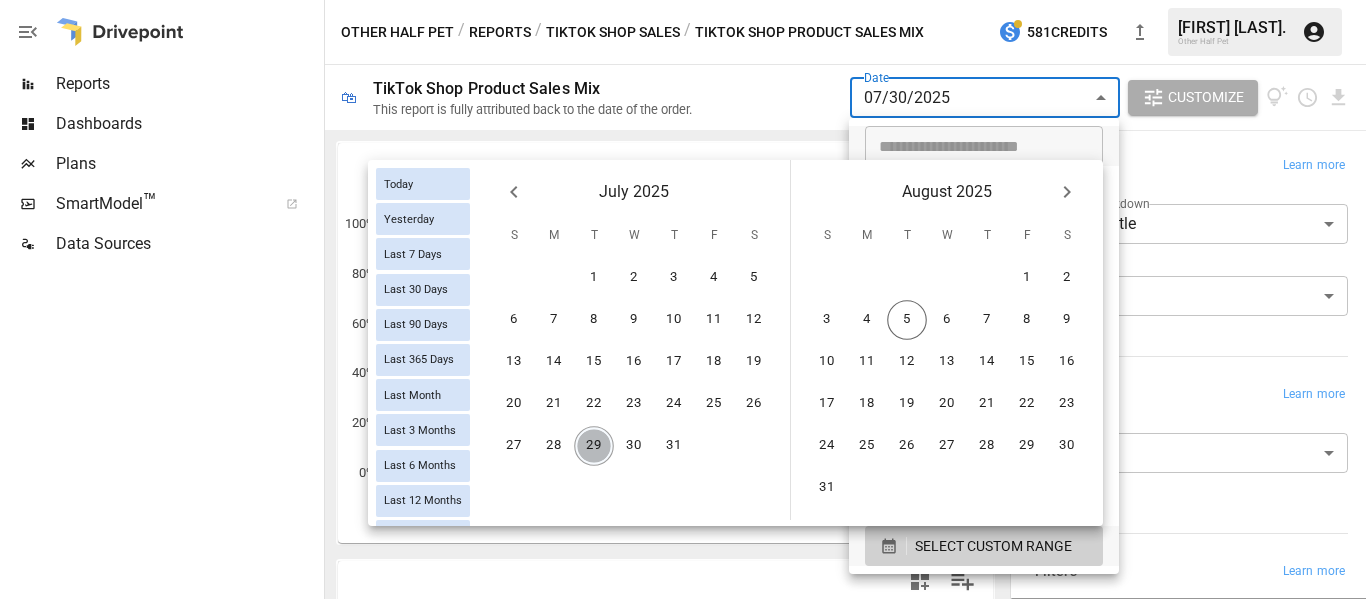click on "29" at bounding box center [594, 446] 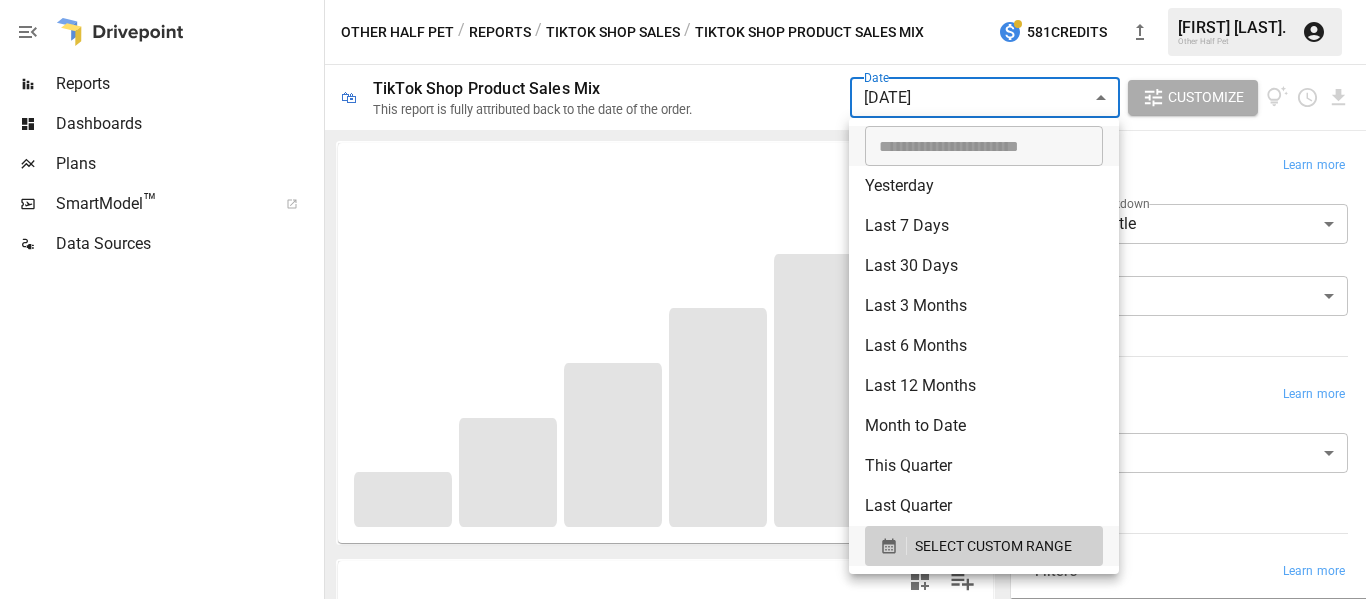 click at bounding box center (683, 299) 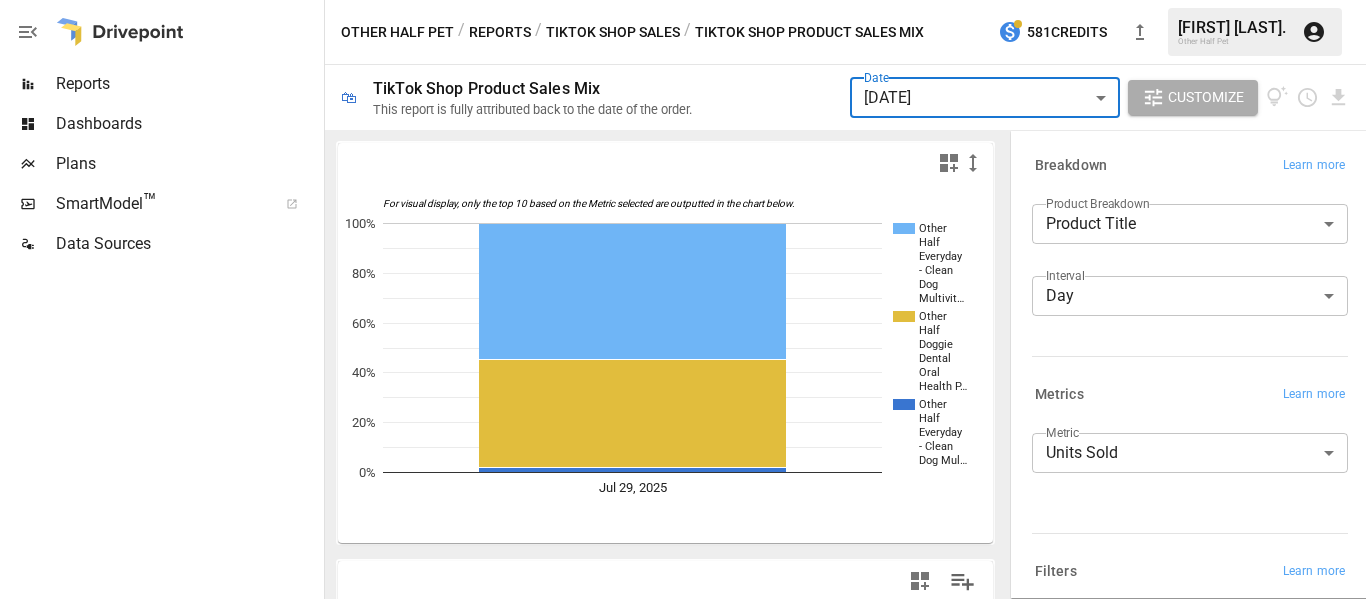 click on "Date" at bounding box center (876, 77) 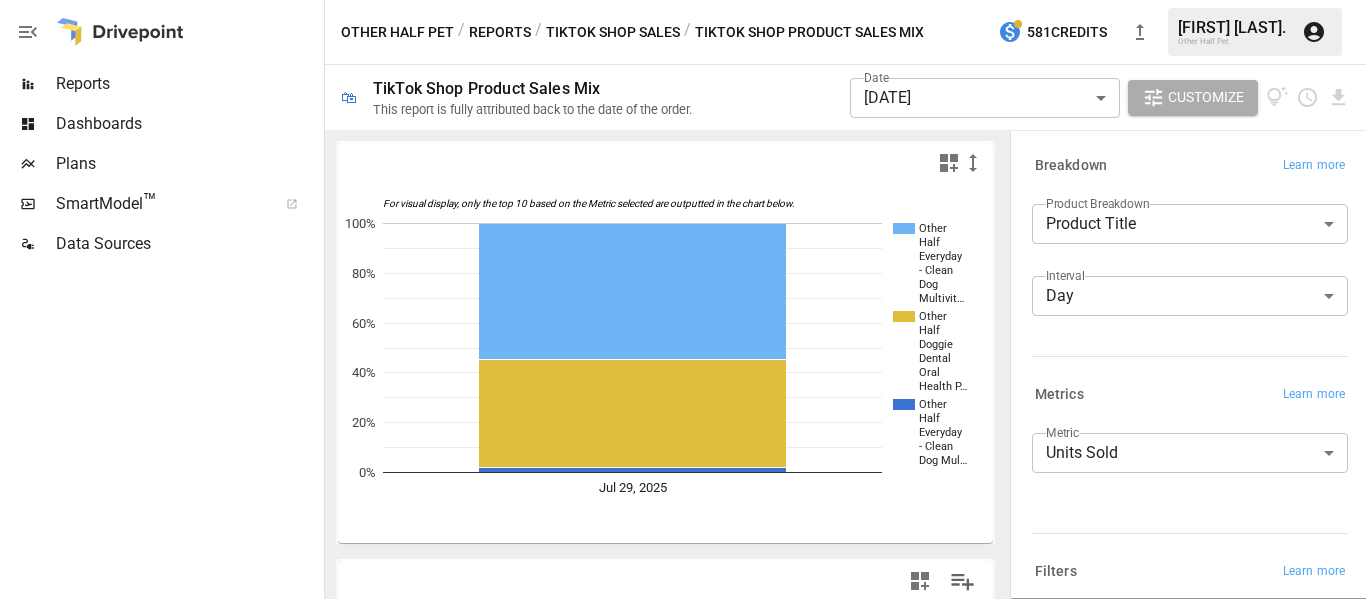 click on "Reports Dashboards Plans SmartModel ™ Data Sources Other Half Pet / Reports / TikTok Shop Sales / TikTok Shop Product Sales Mix 581  Credits [FIRST] [LAST]. Other Half Pet 🛍 TikTok Shop Product Sales Mix This report is fully attributed back to the date of the order. Date [DATE] ****** ​ Customize For visual display, only the top 10 based on the Metric selected are outputted in the chart below. Other Half Everyday - Clean Dog Multivit… Other Half Doggie Dental Oral Health P… Other Half Everyday - Clean Dog Mul… [DATE] 0% 20% 40% 60% 80% 100% [DATE] Product Title [DATE] Total Total 55 55 Other Half Everyday - Clean Dog Multivitamin Supplement | 45 Active Ingredients for Hip & Joint Support, Gut & Immune Support and Skin & Seasonal Allergy Support - 60 Scoops Bacon & Pumpkin Flavor Probiotics Natural 30 30 Other Half Doggie Dental Oral Health Powder - Bacon Flavor, 20 Scoops for Dog Breath Freshener, Plaque Remover, Tartar Control & Postbiotic Formula 24 24 1 1 Breakdown Learn more ​" at bounding box center (683, 0) 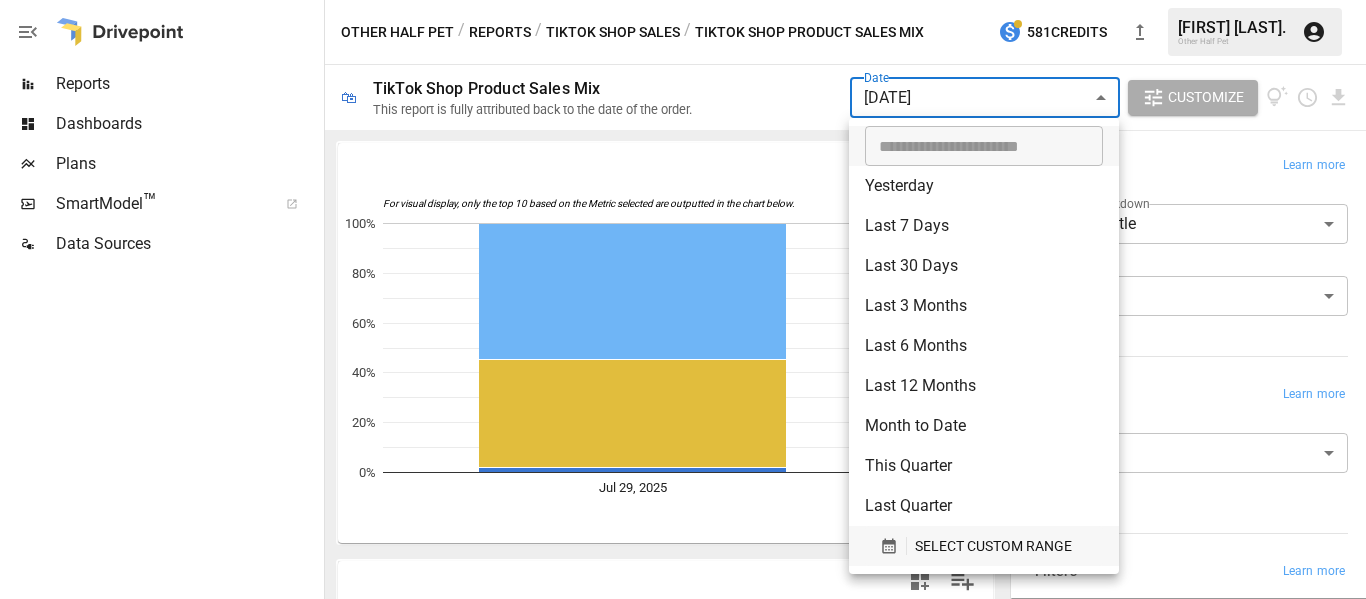 click on "SELECT CUSTOM RANGE" at bounding box center (993, 546) 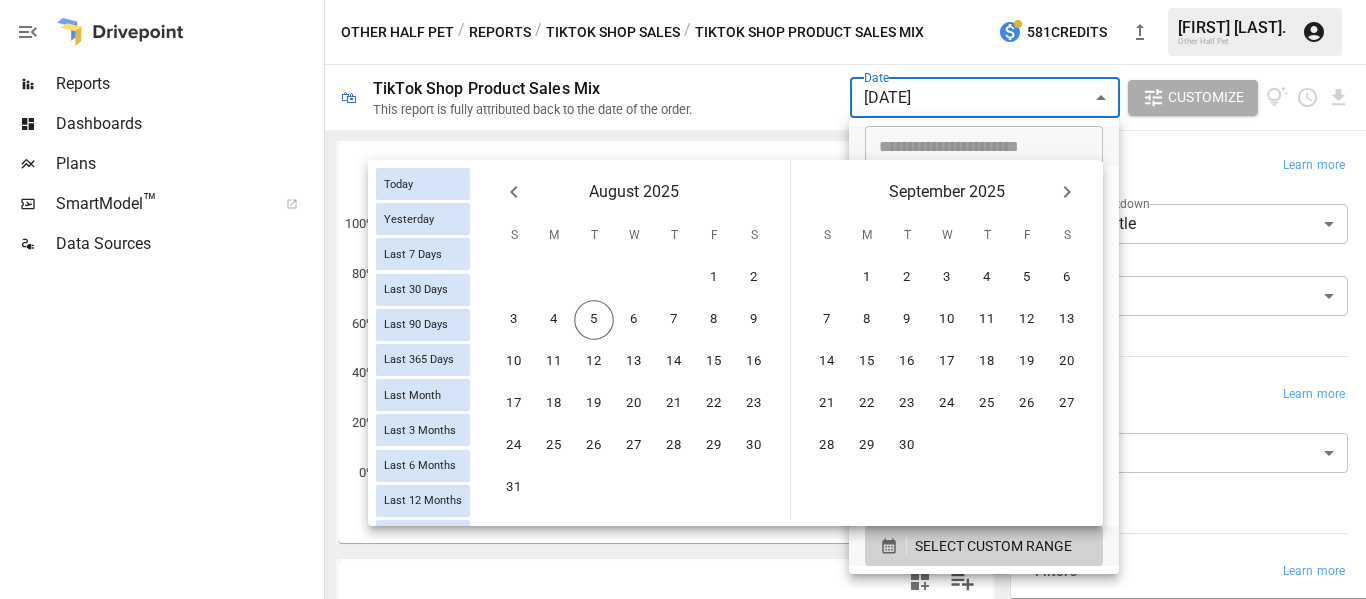 click on "August 2025" at bounding box center [634, 188] 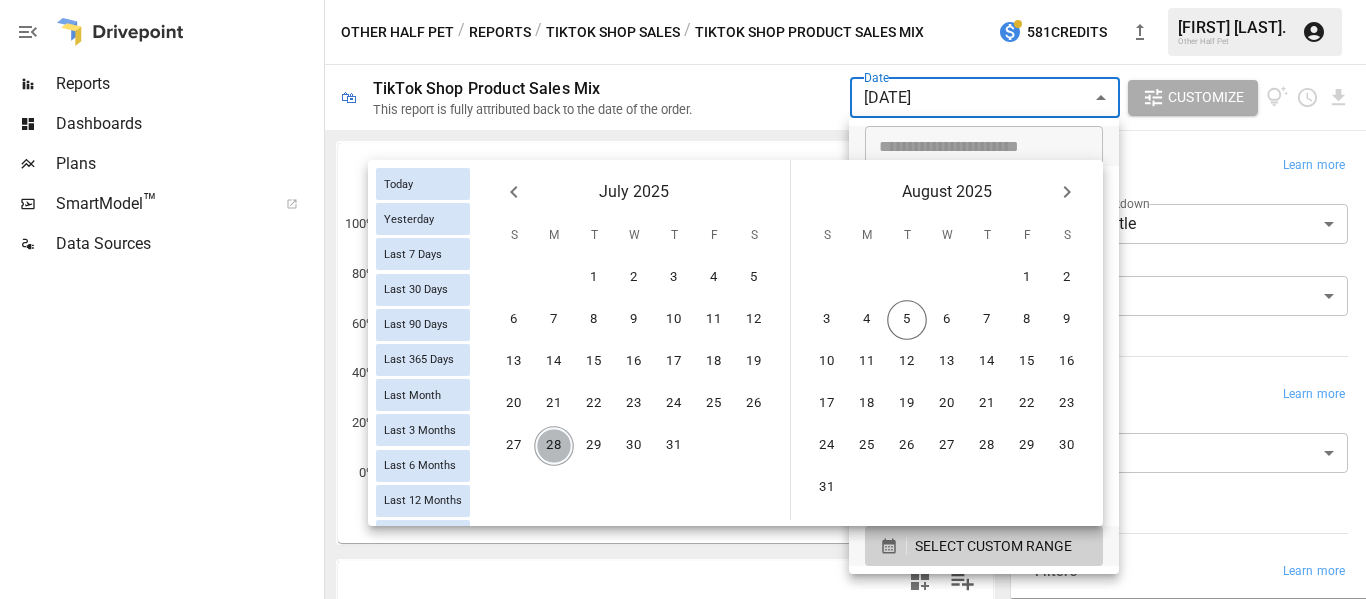 click on "28" at bounding box center (554, 446) 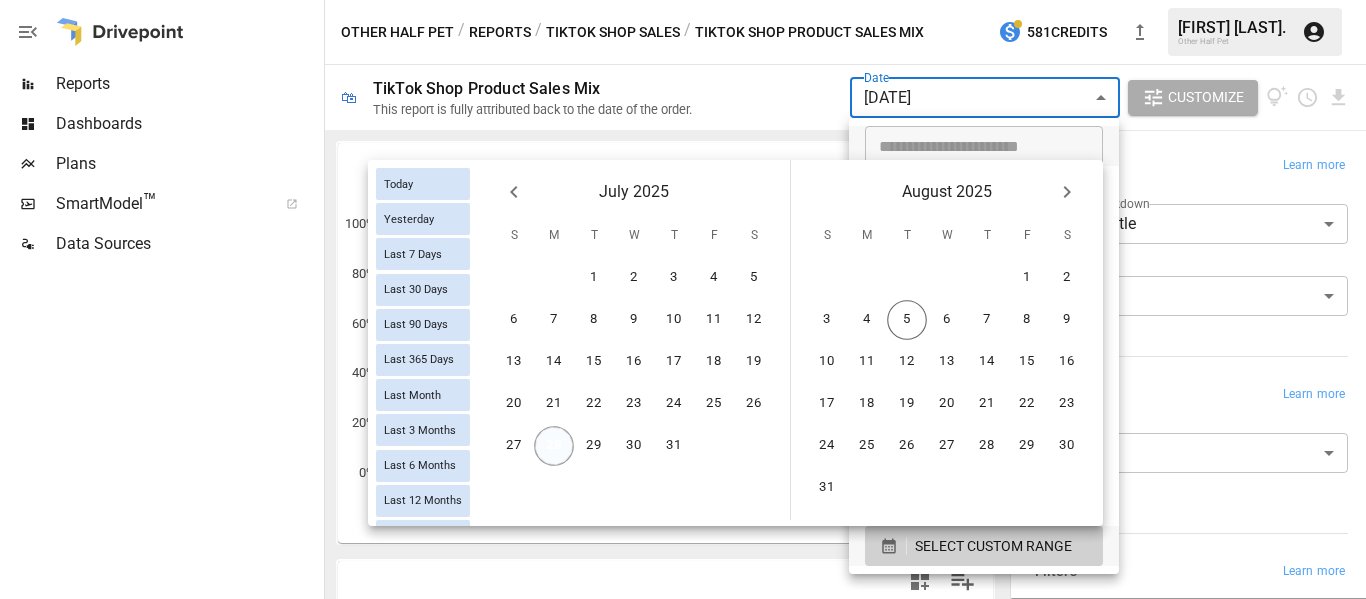 click on "28" at bounding box center (554, 446) 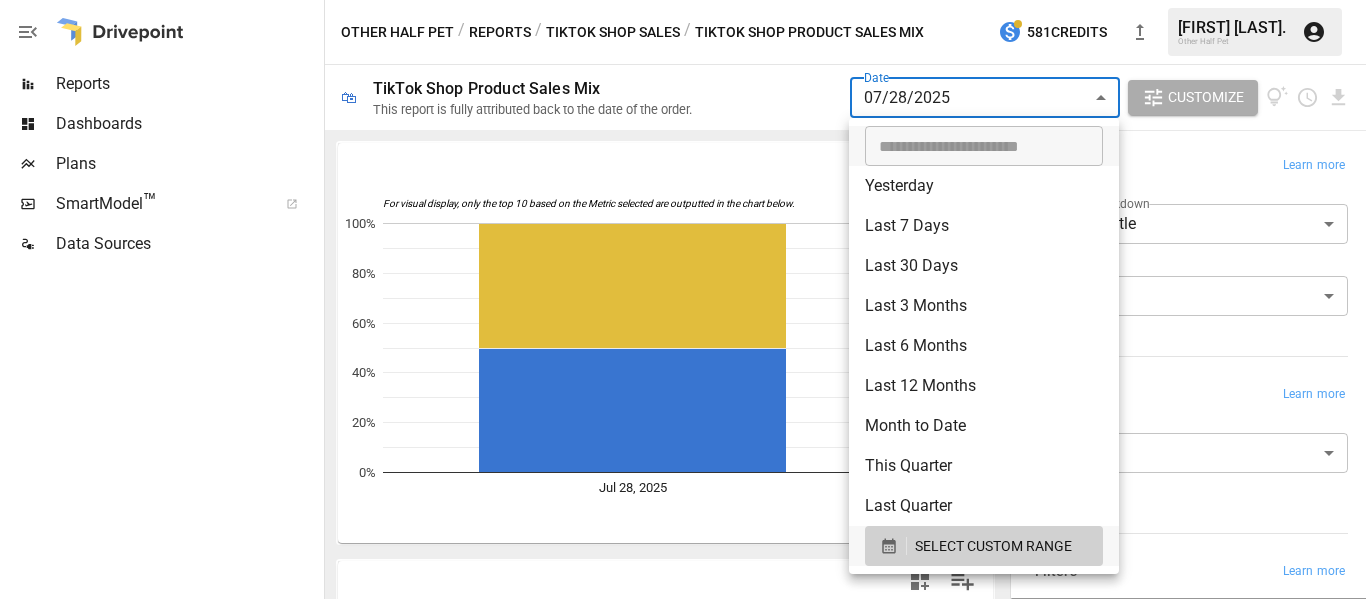 click at bounding box center [683, 299] 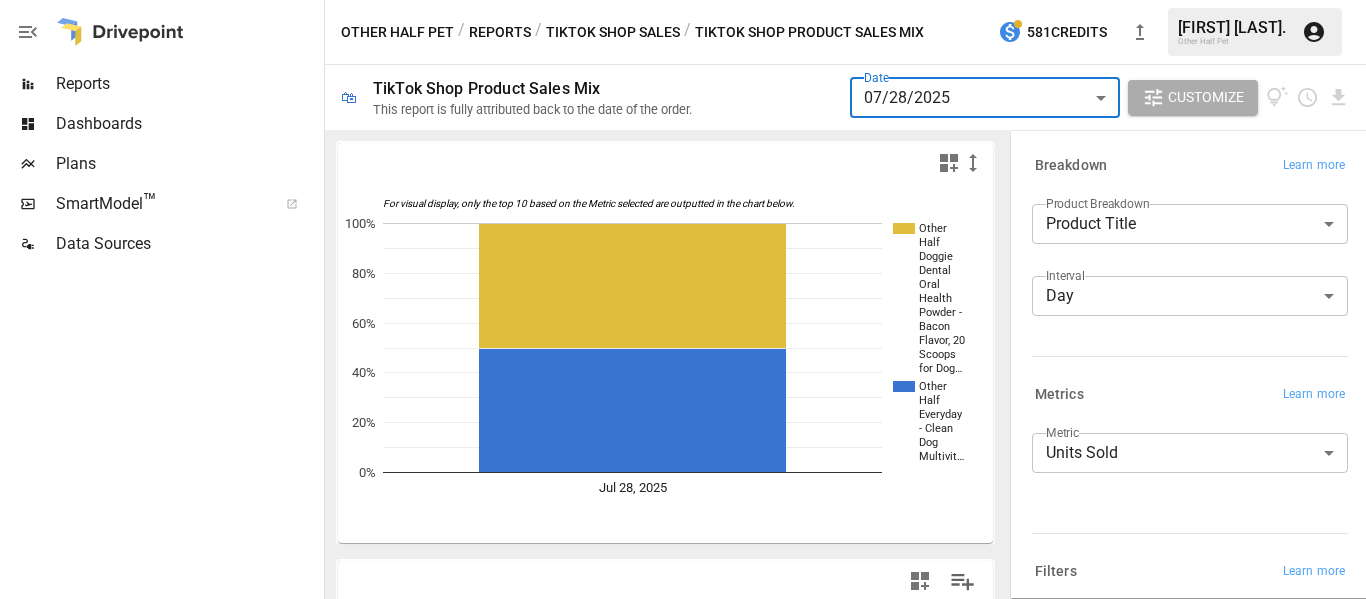 click on "Date [DATE] ****** ​" at bounding box center [985, 97] 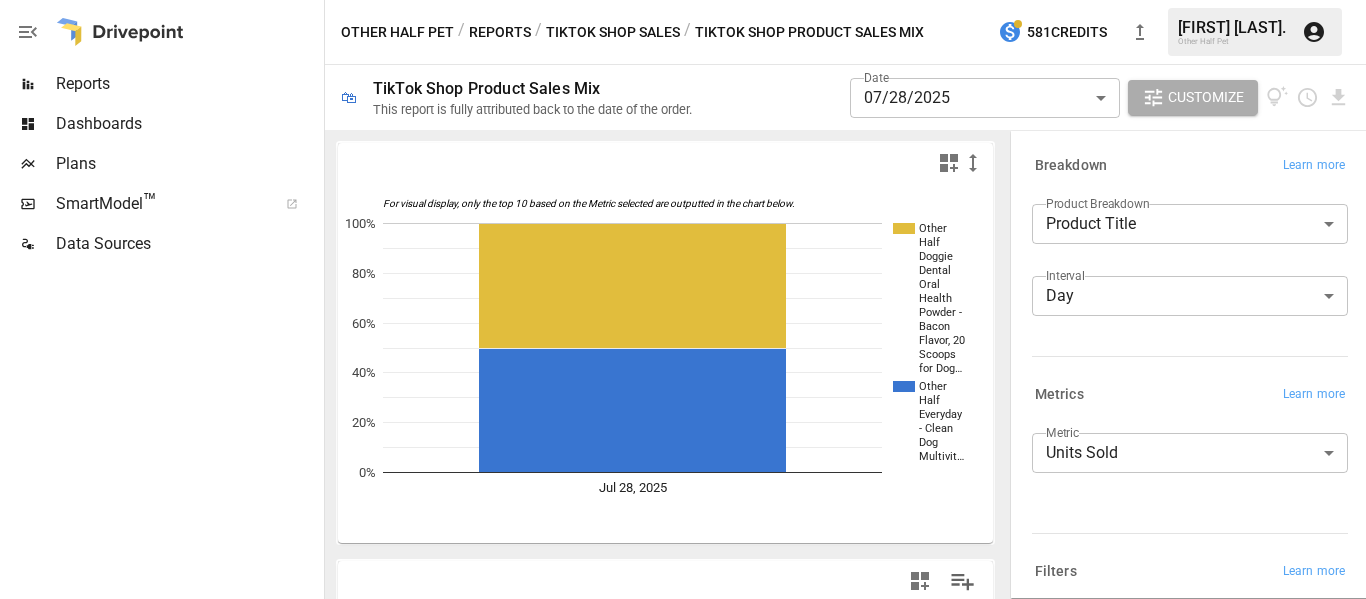 click on "2025-07-28" at bounding box center (683, 0) 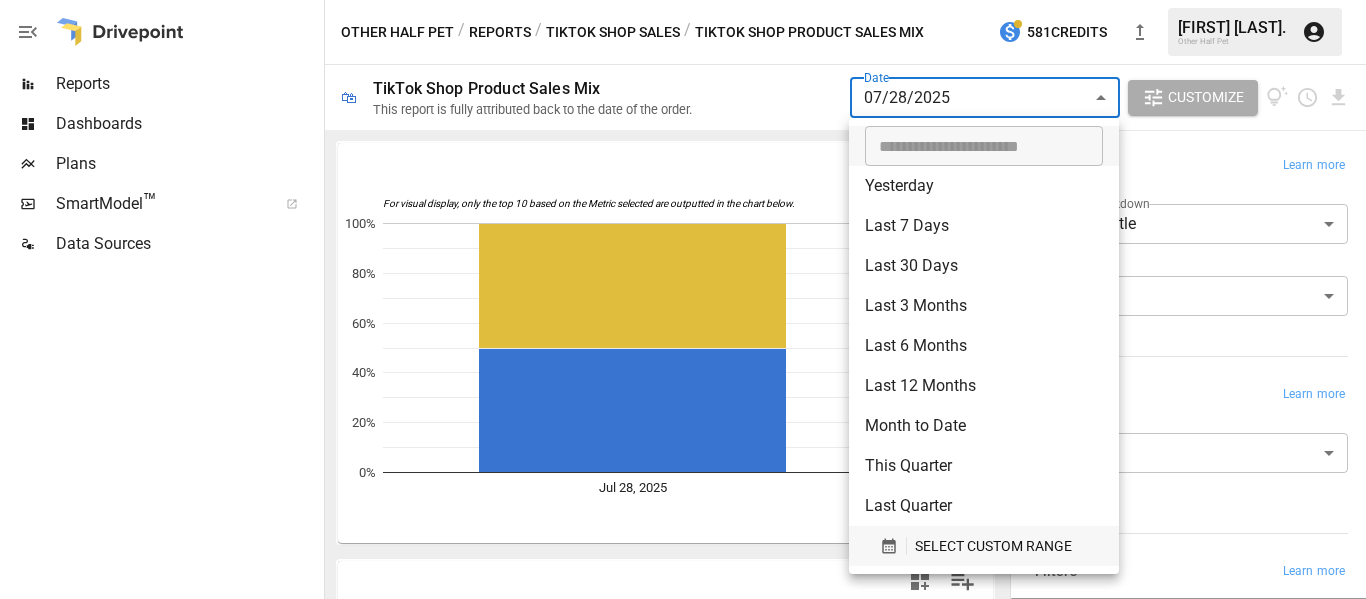 click on "SELECT CUSTOM RANGE" at bounding box center [984, 546] 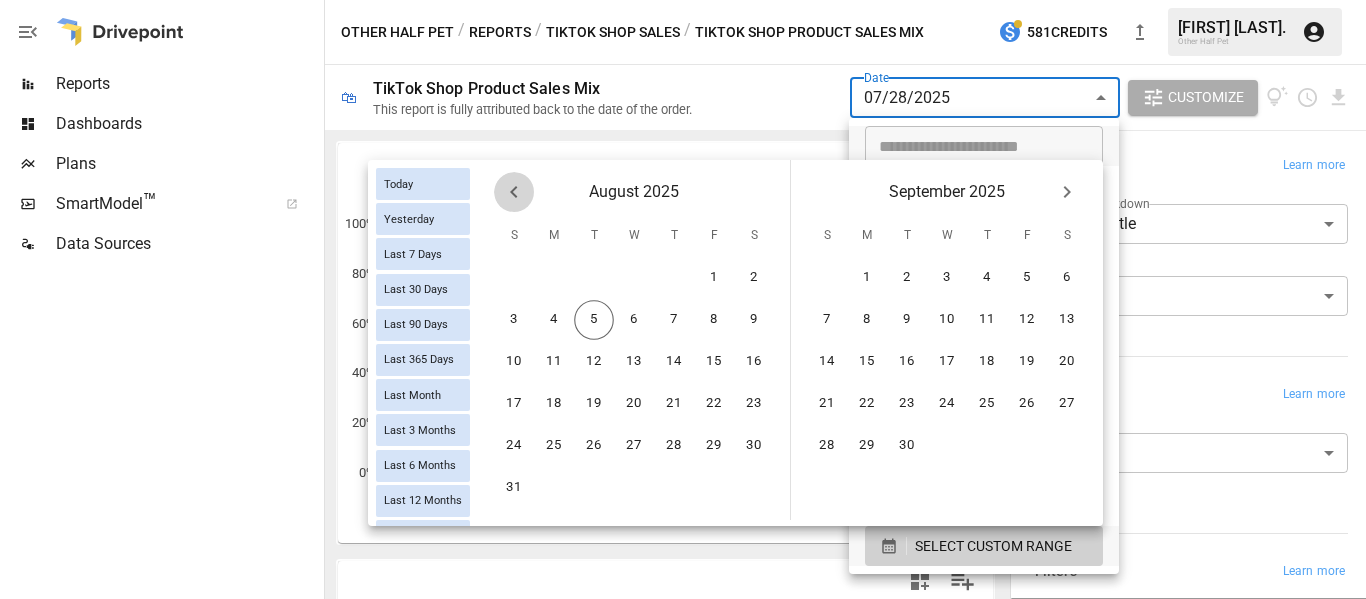 click 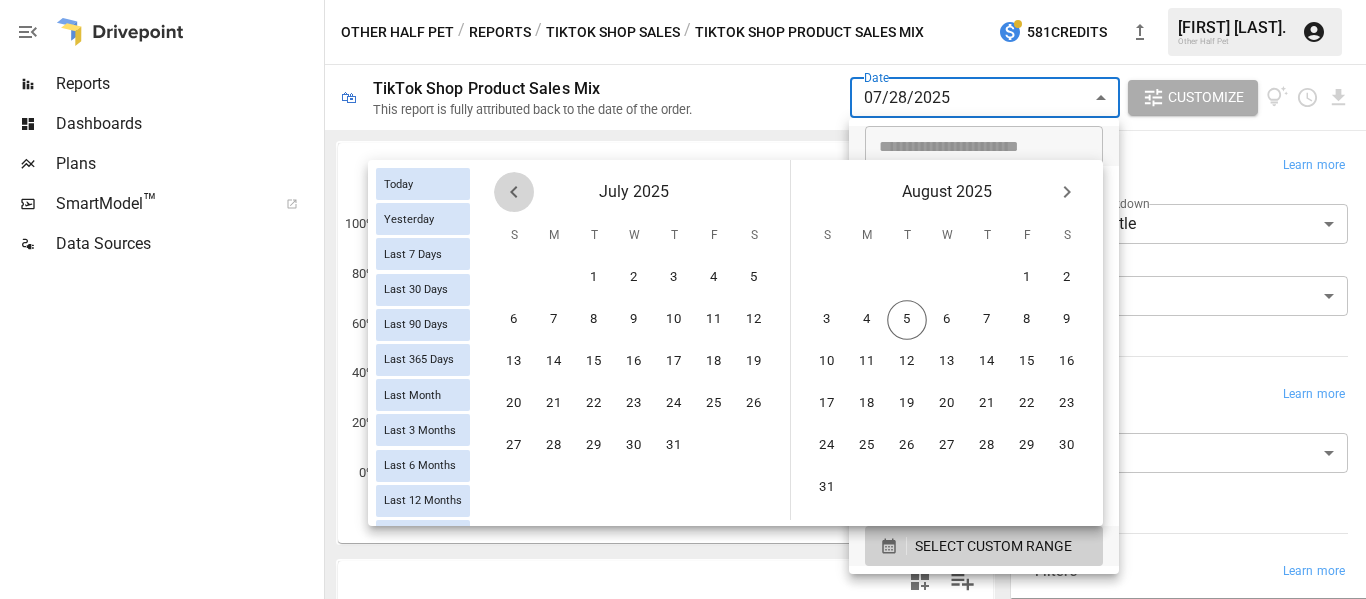 click 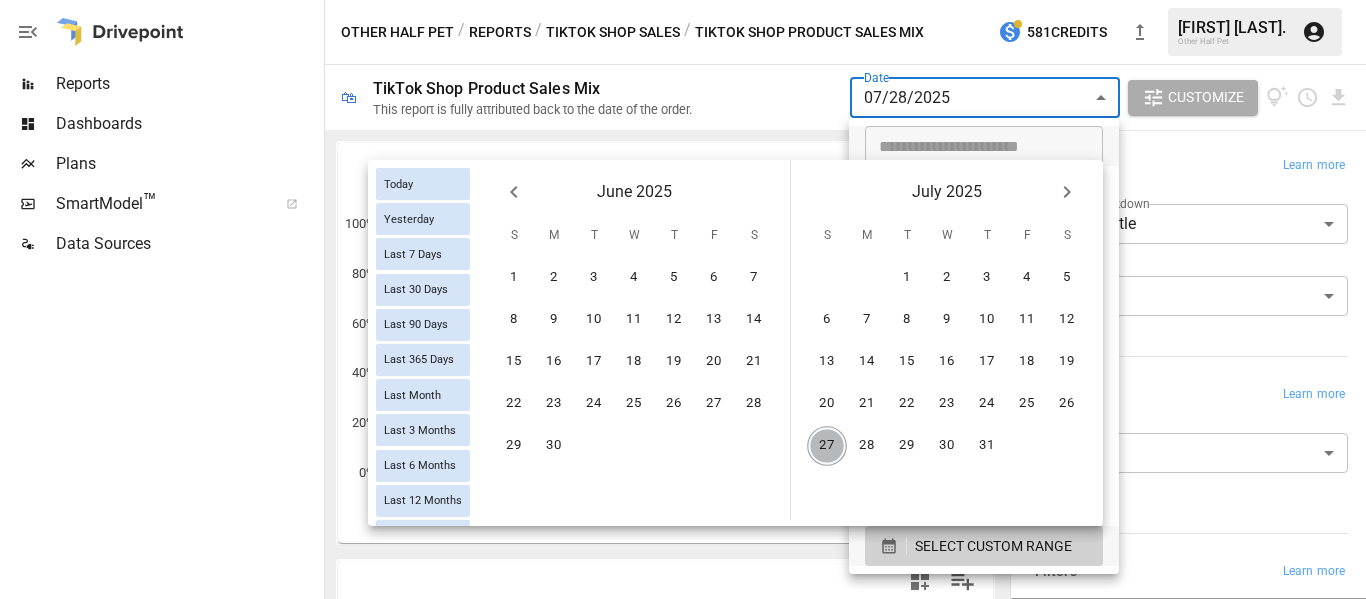 click on "27" at bounding box center (827, 446) 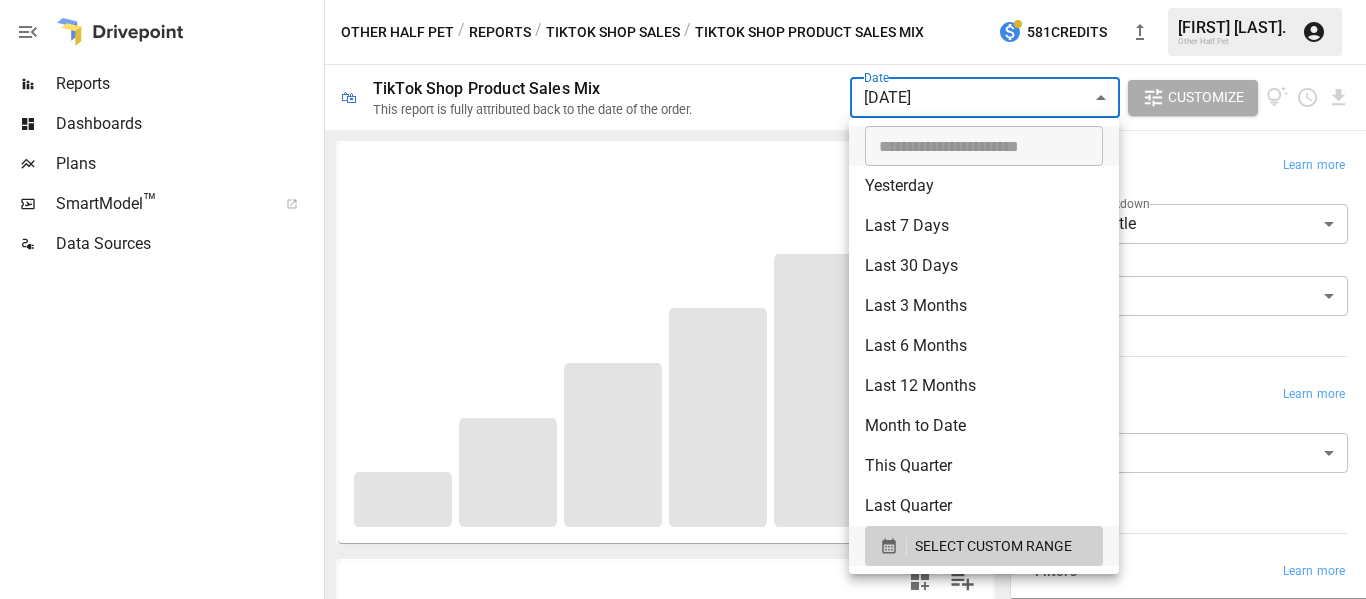 click at bounding box center [683, 299] 